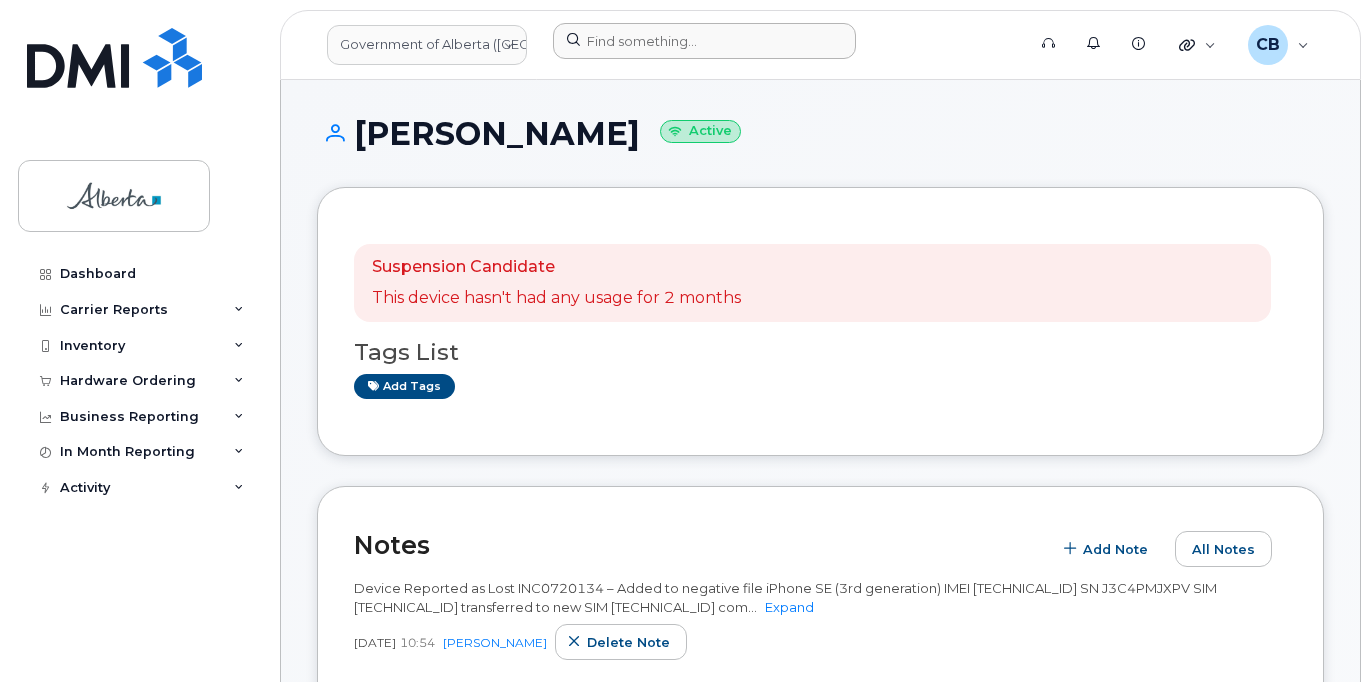 scroll, scrollTop: 735, scrollLeft: 0, axis: vertical 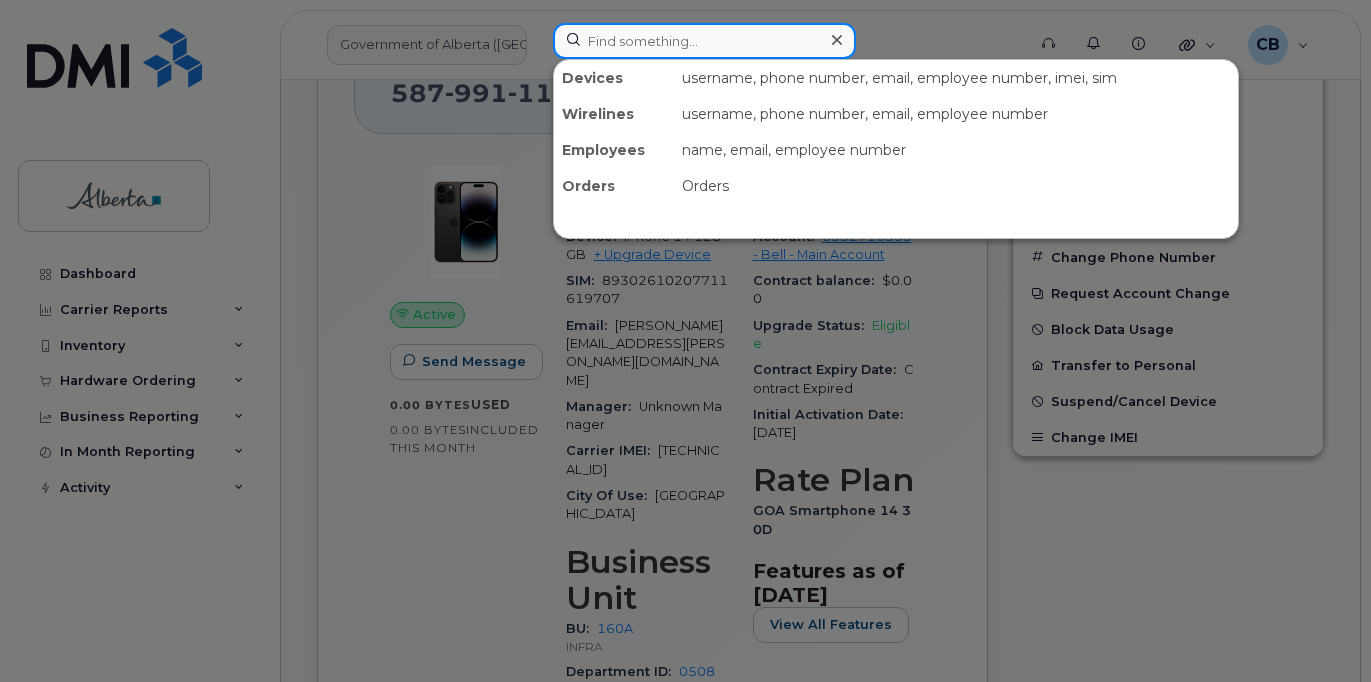 click at bounding box center (704, 41) 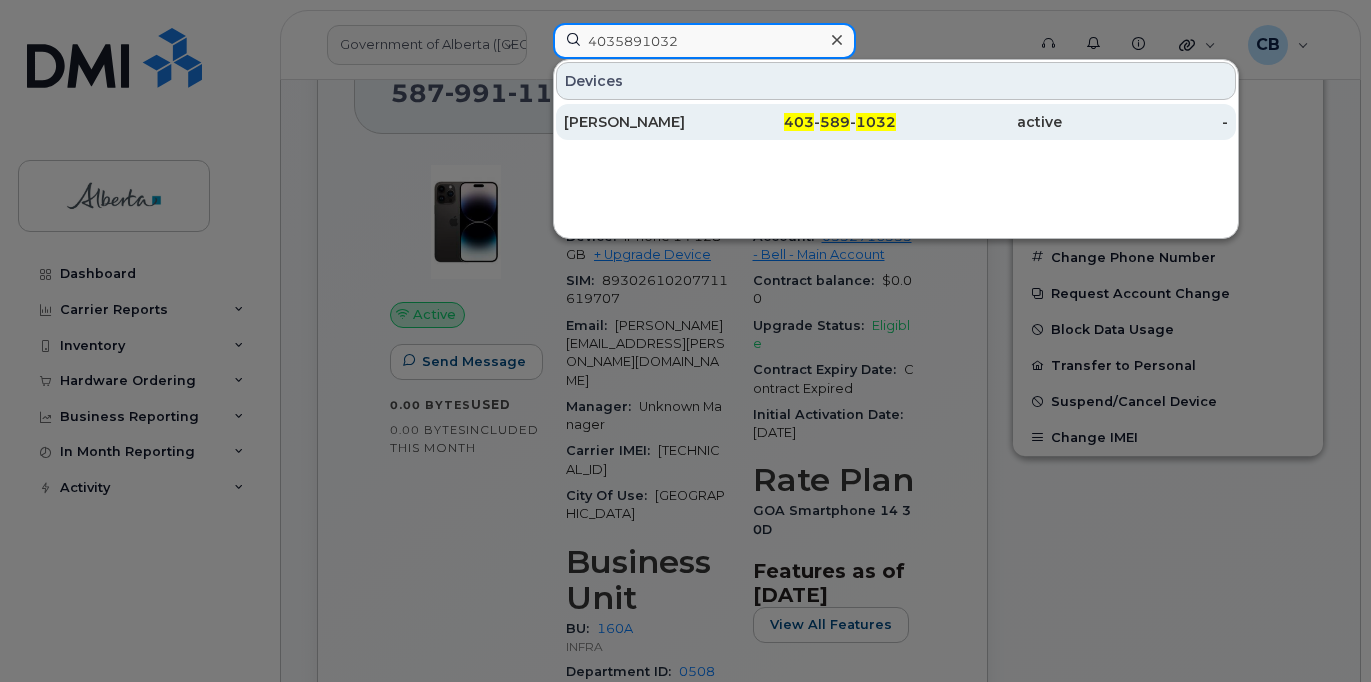 type on "4035891032" 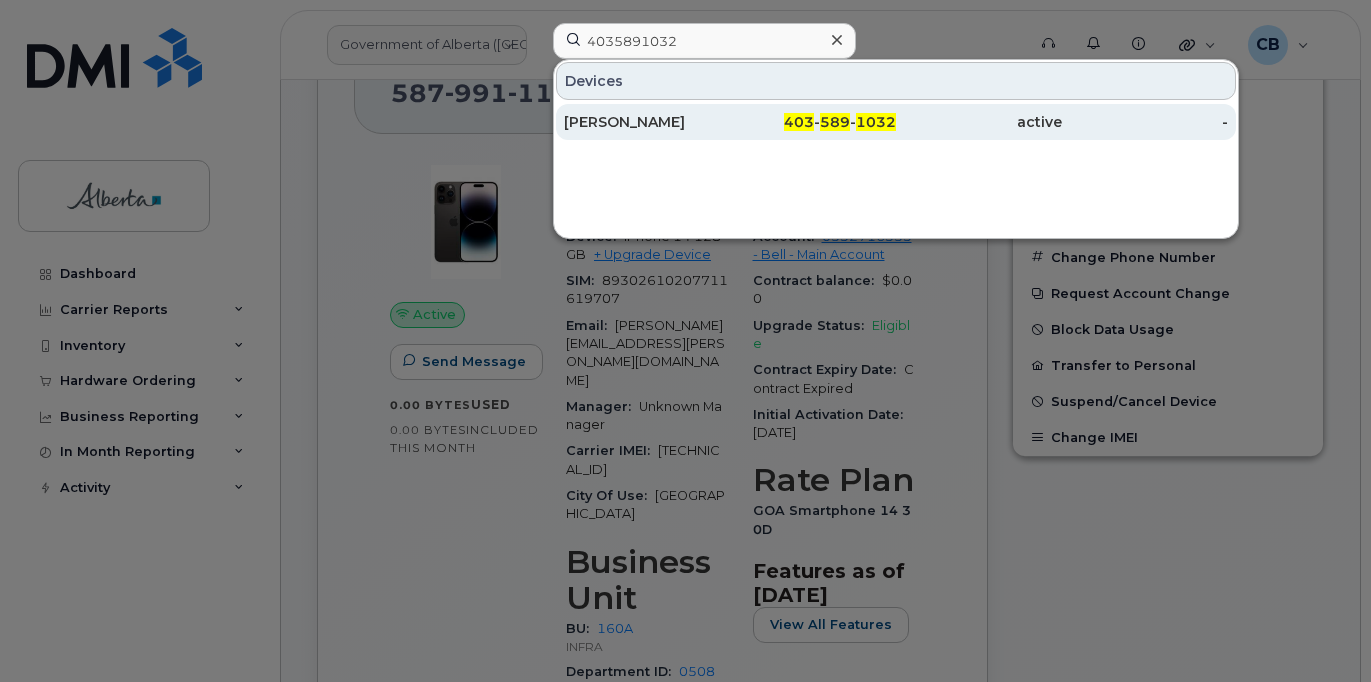 click on "[PERSON_NAME]" at bounding box center (647, 122) 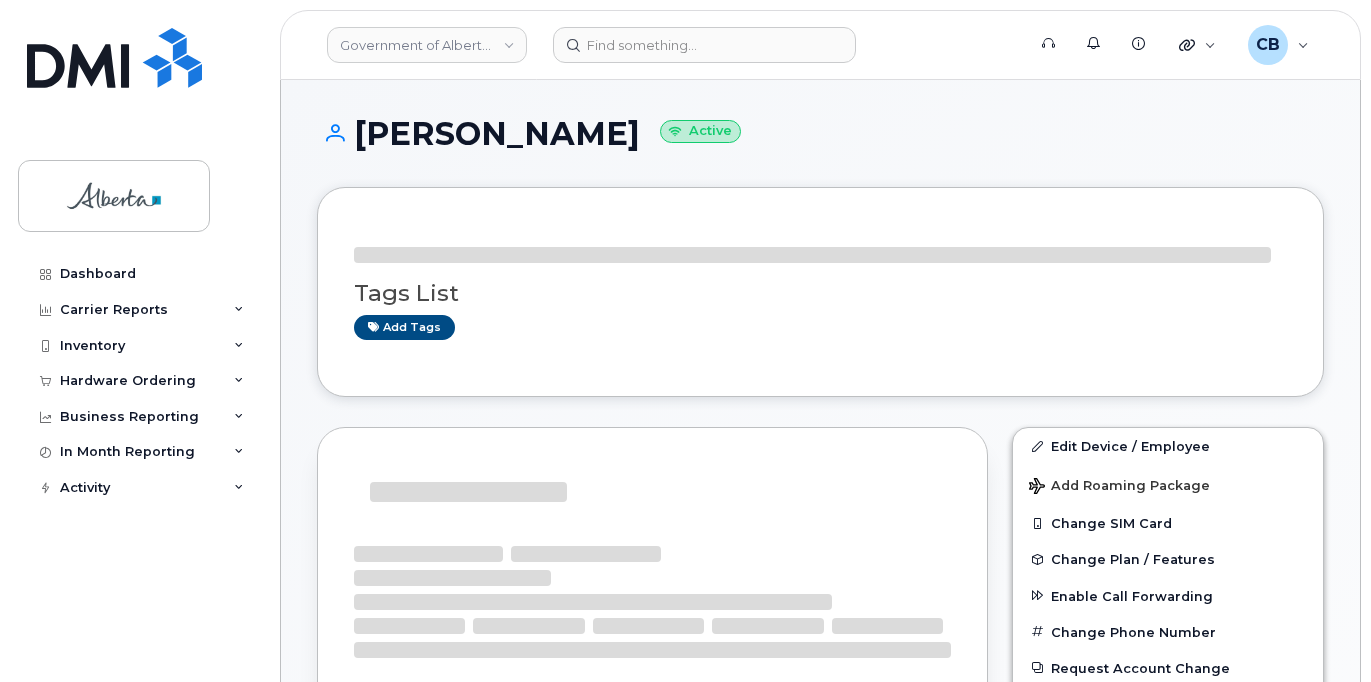 scroll, scrollTop: 0, scrollLeft: 0, axis: both 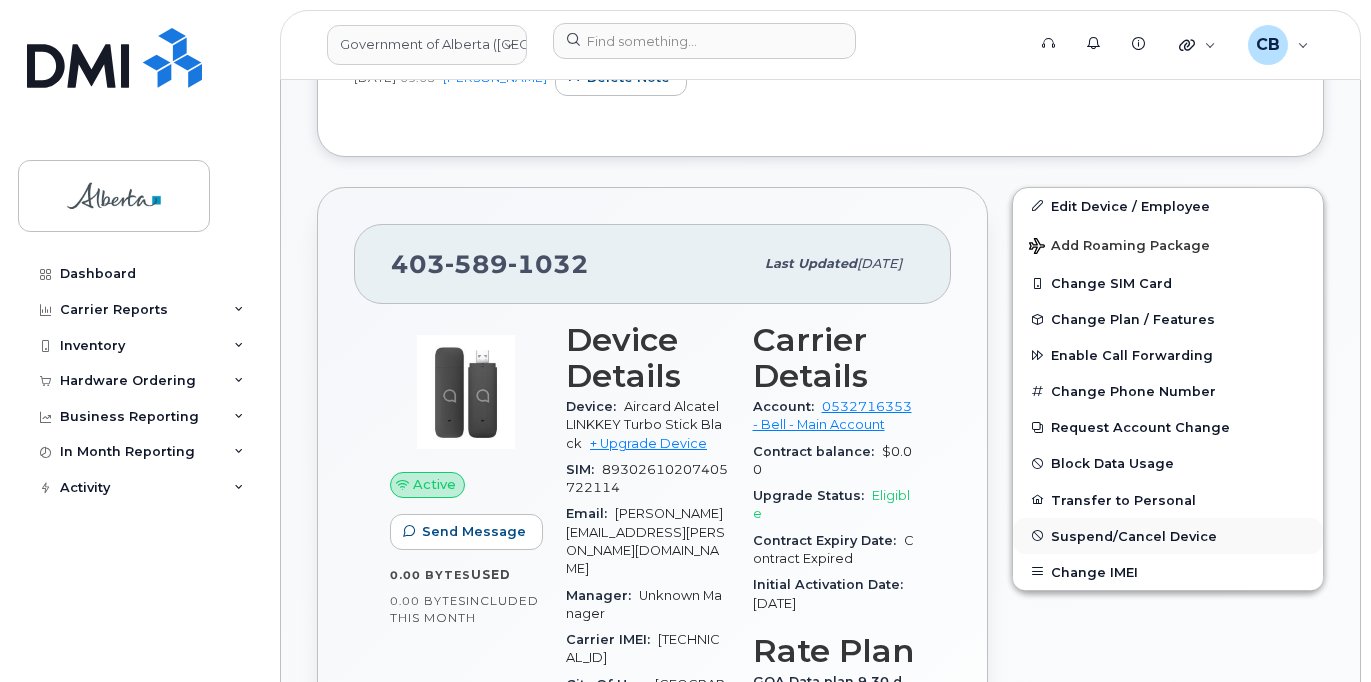 click on "Suspend/Cancel Device" at bounding box center [1134, 535] 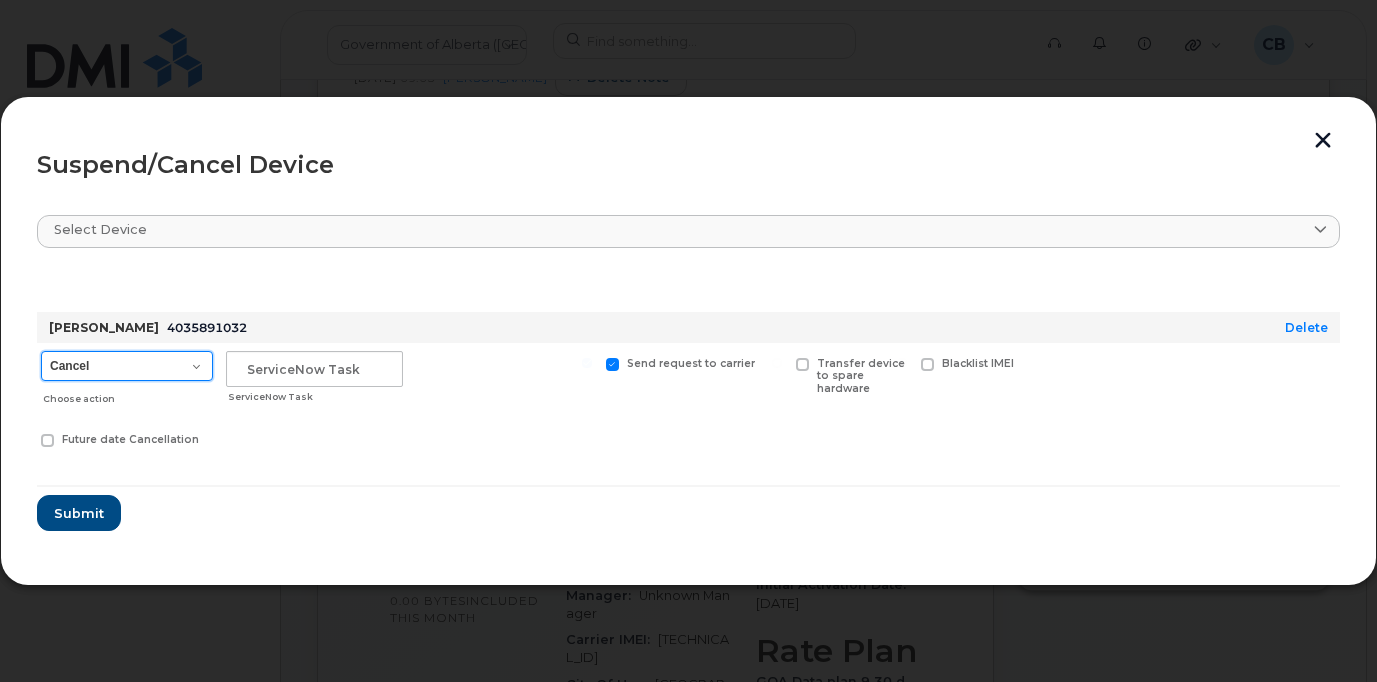 click on "Cancel Suspend - Extend Suspension Suspend - Reduced Rate Suspend - Lost Device/Stolen Reactivate" at bounding box center (127, 366) 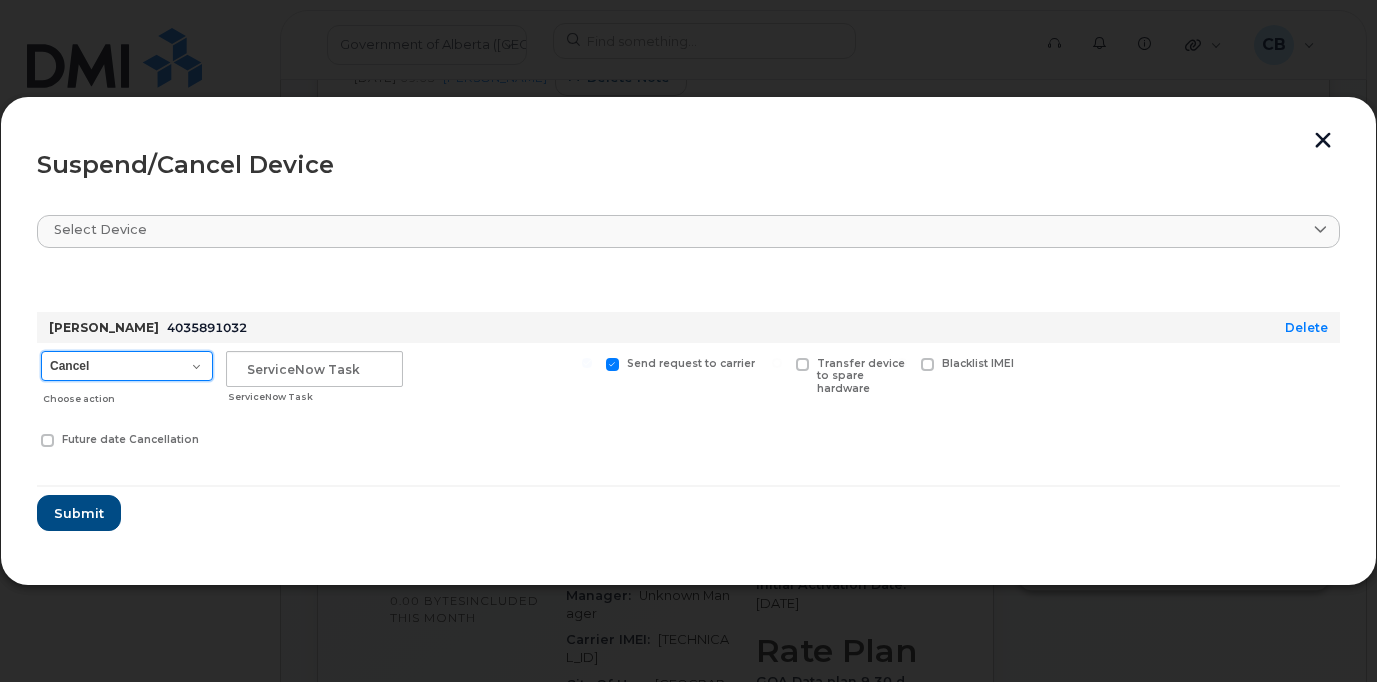 select on "[object Object]" 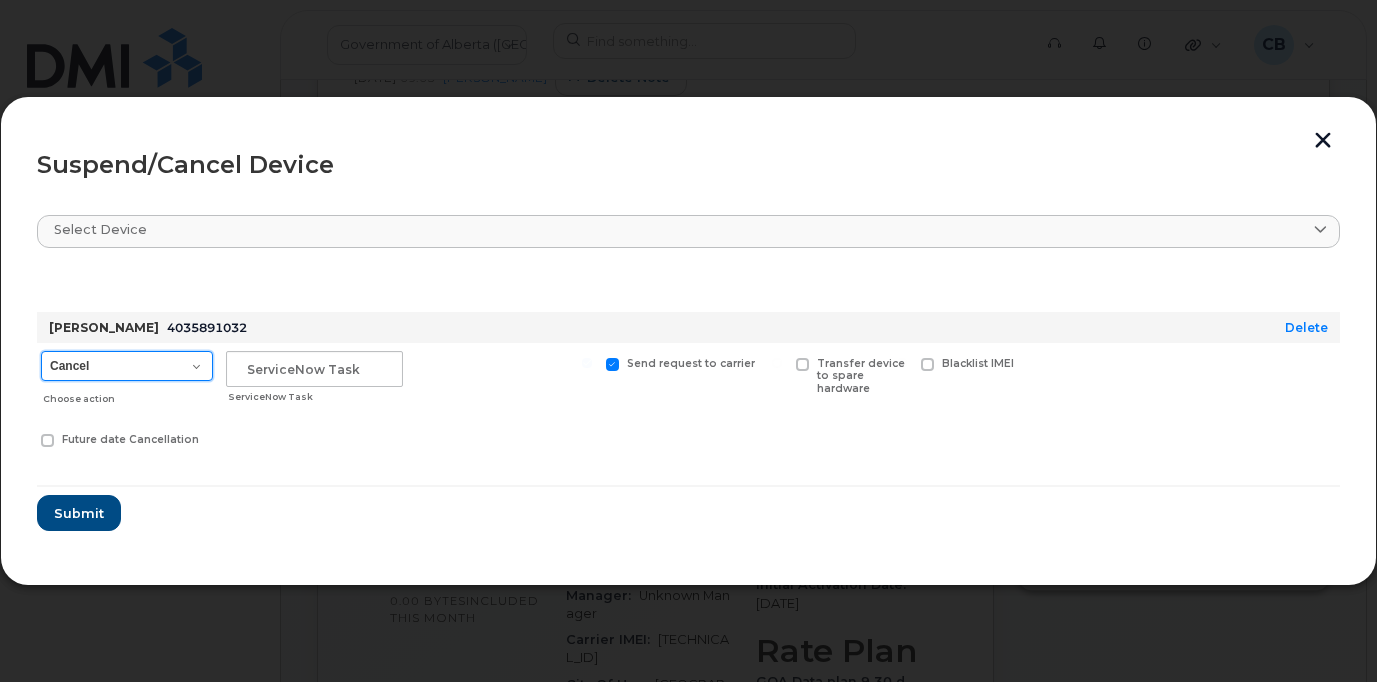 click on "Cancel Suspend - Extend Suspension Suspend - Reduced Rate Suspend - Lost Device/Stolen Reactivate" at bounding box center [127, 366] 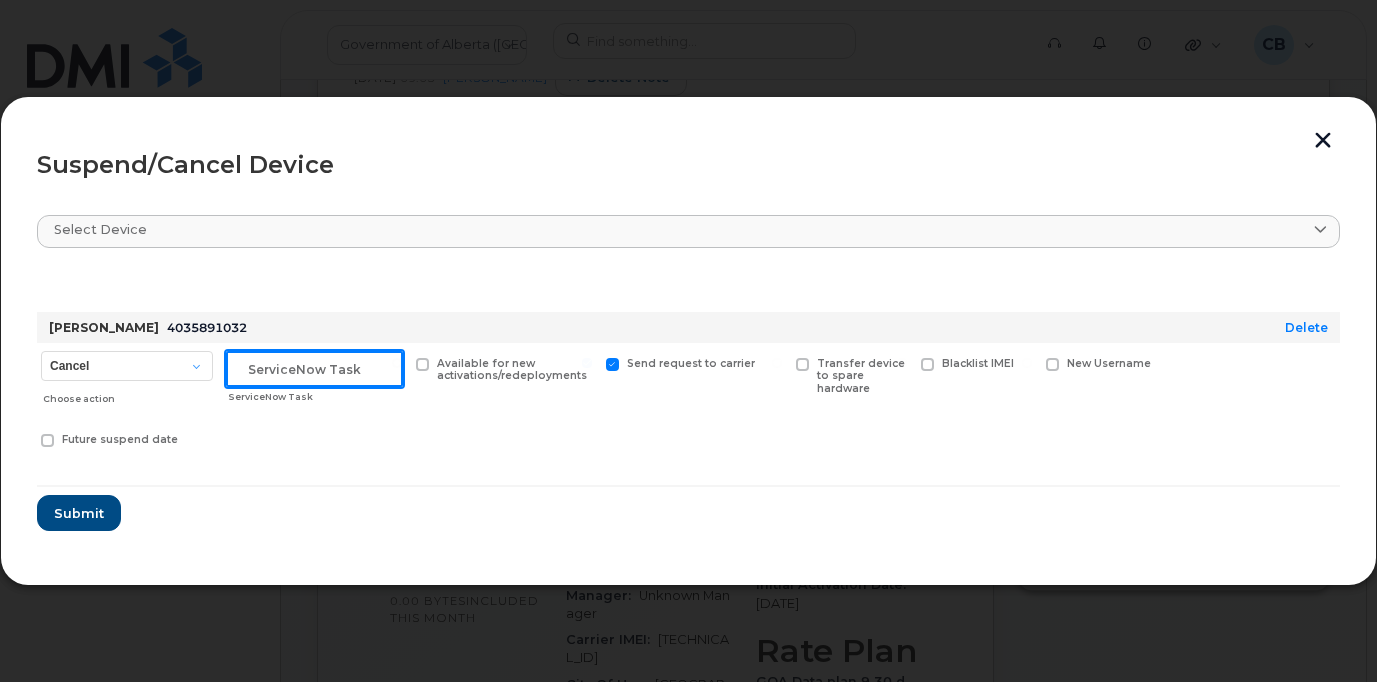 click at bounding box center (314, 369) 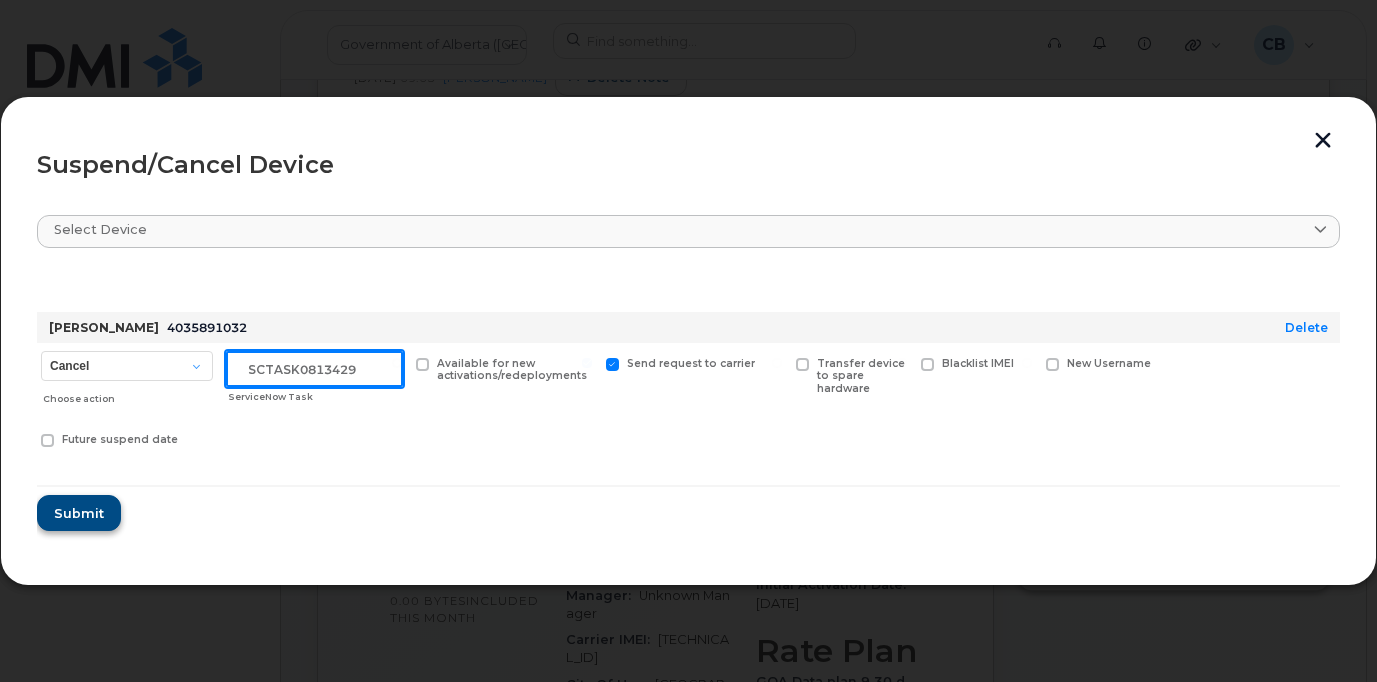 type on "SCTASK0813429" 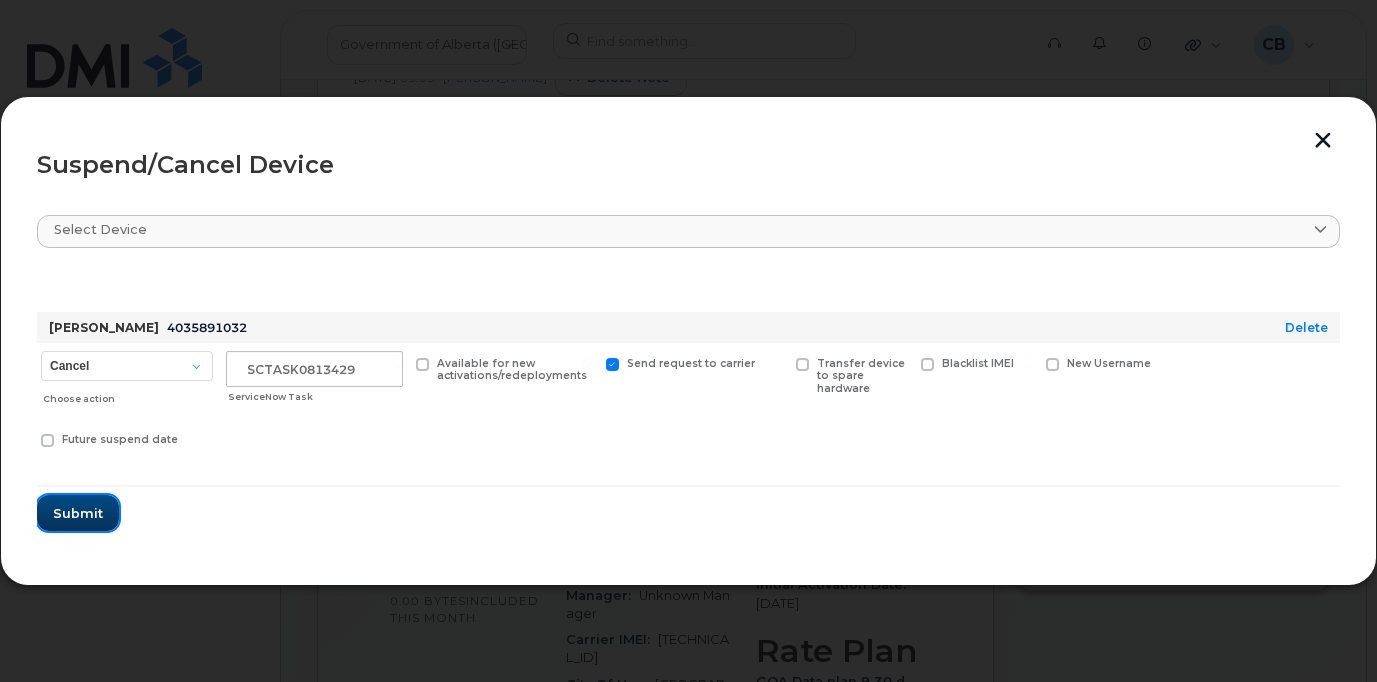 click on "Submit" at bounding box center [78, 513] 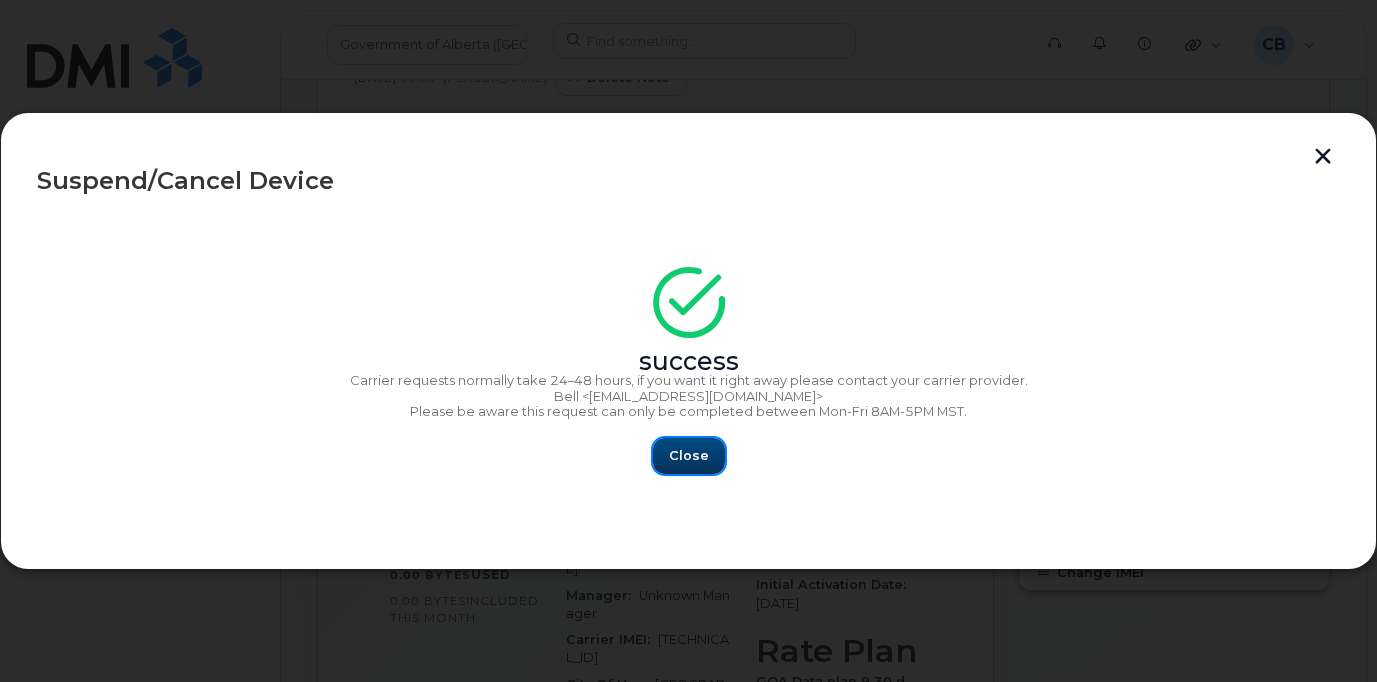 click on "Close" at bounding box center [689, 456] 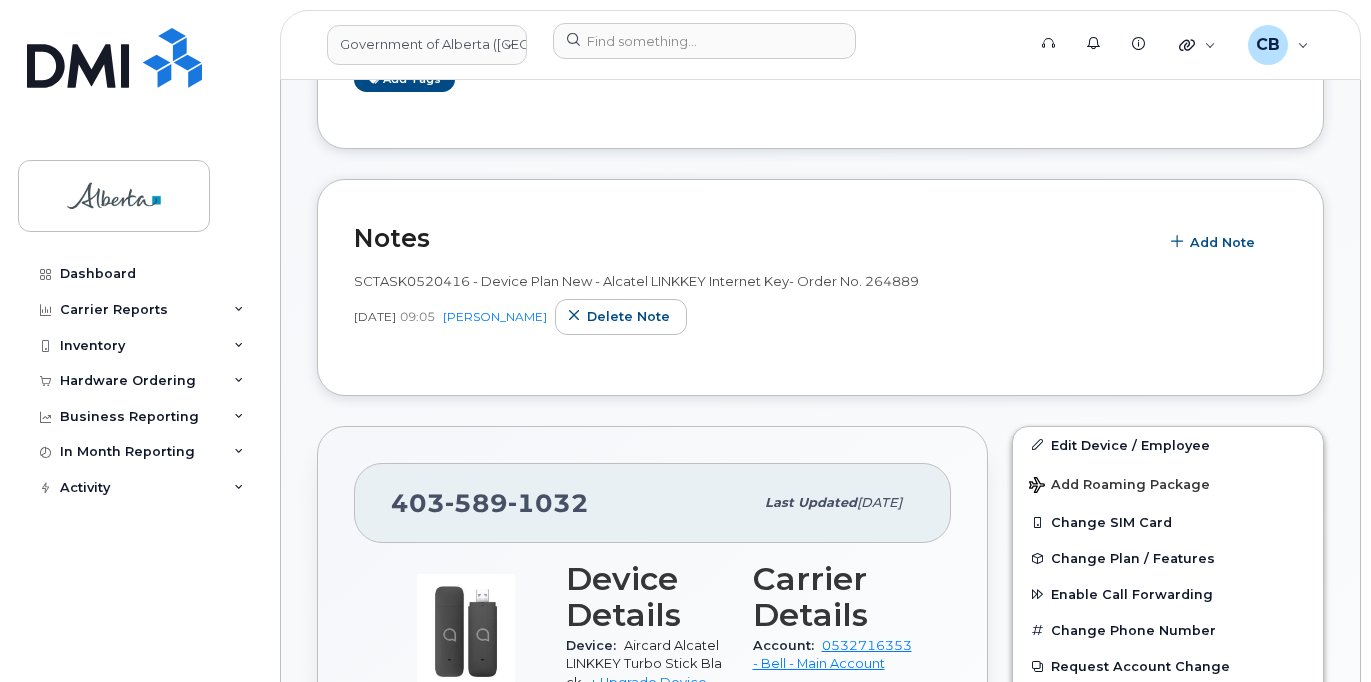 scroll, scrollTop: 416, scrollLeft: 0, axis: vertical 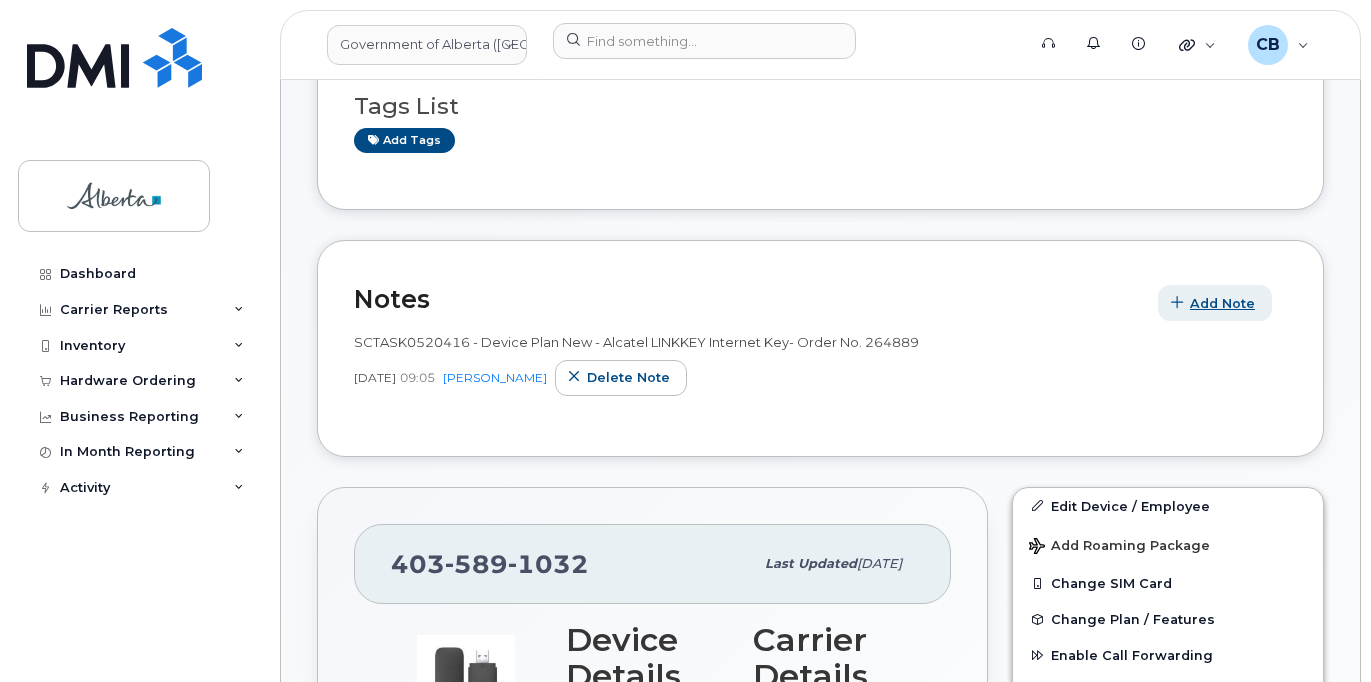 click at bounding box center [1177, 303] 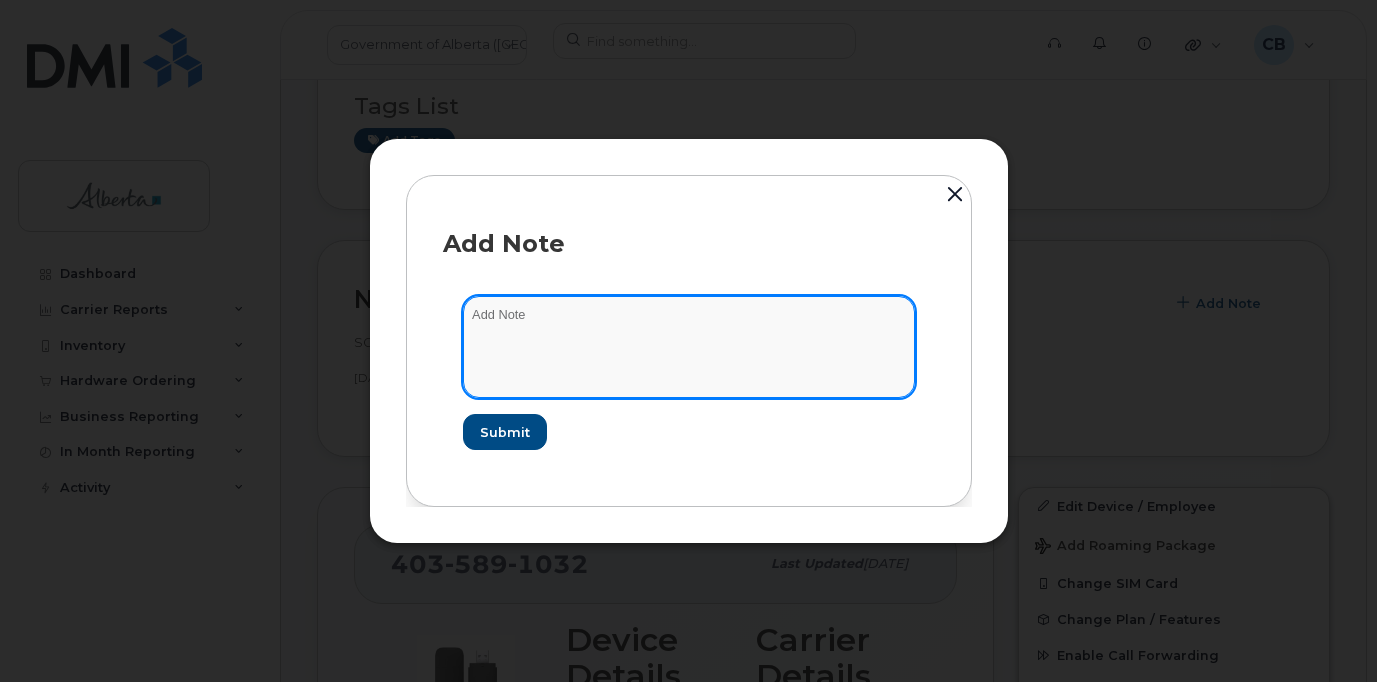 click at bounding box center [689, 347] 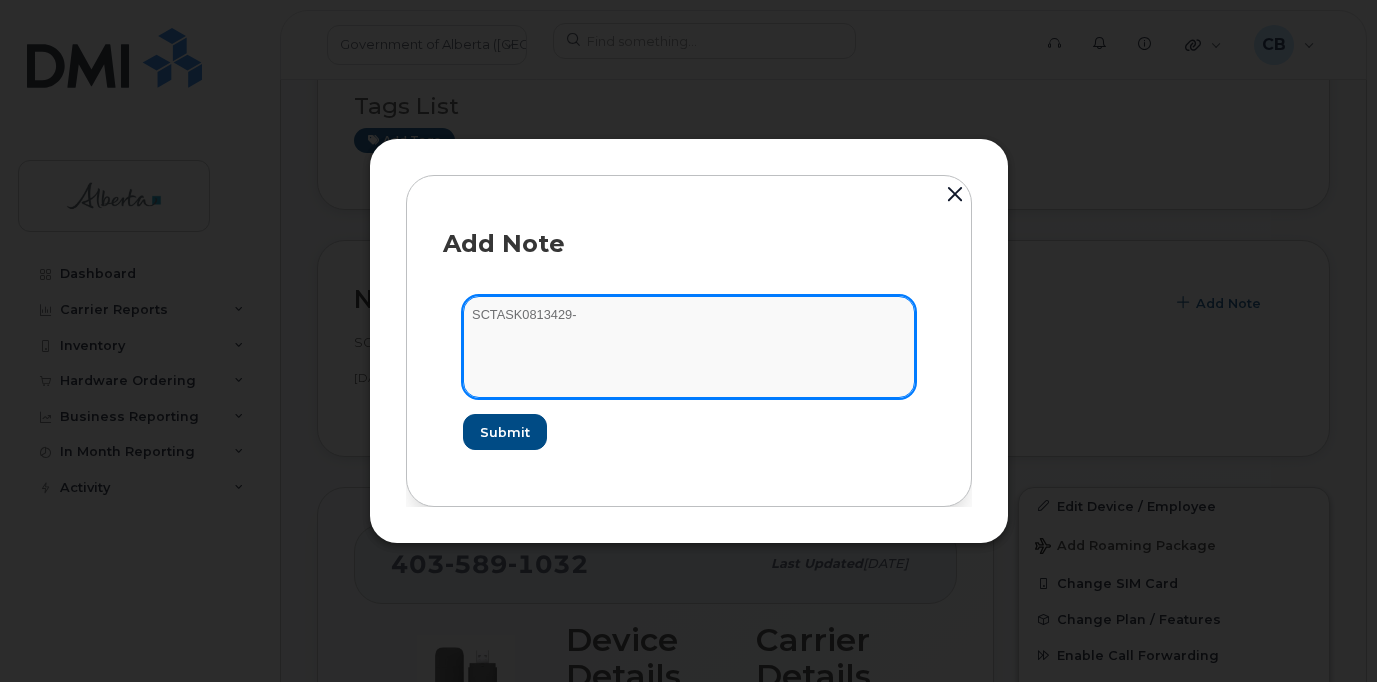 paste on "Plan Suspend … device IMEI s/n. Requested by ..." 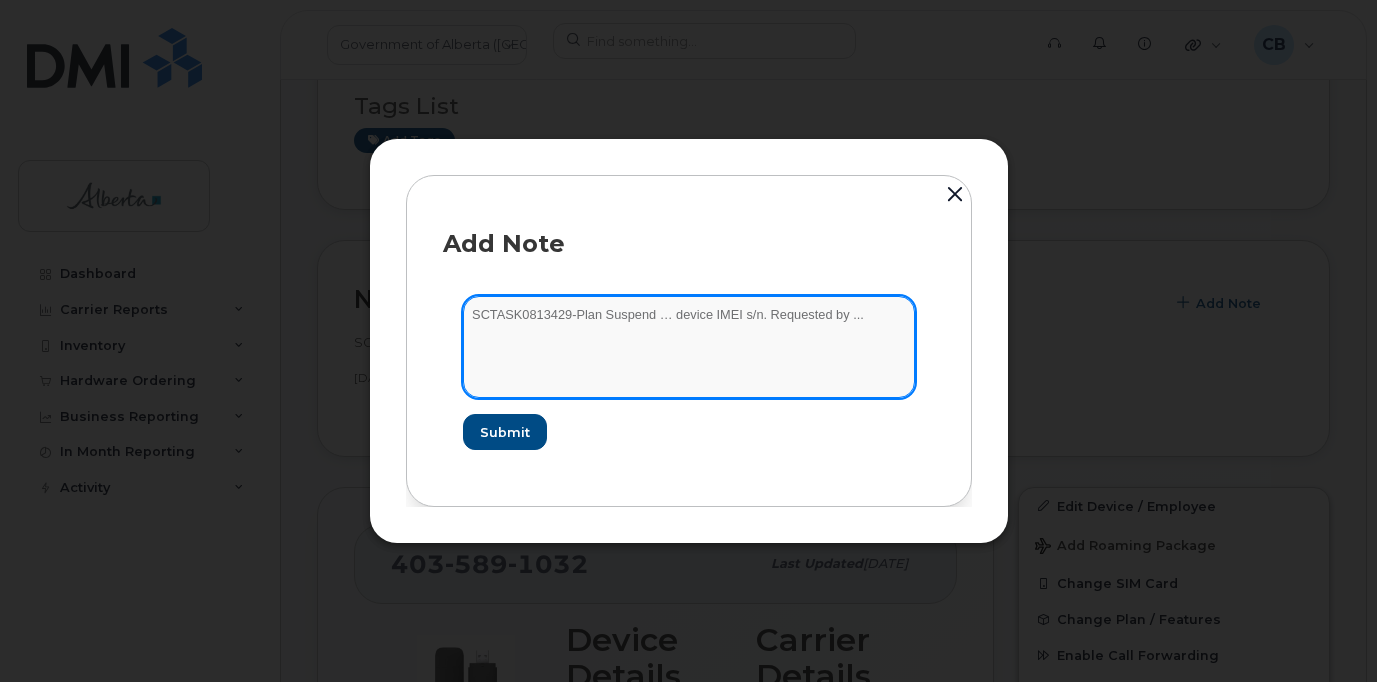 click on "SCTASK0813429-Plan Suspend … device IMEI s/n. Requested by ..." at bounding box center (689, 347) 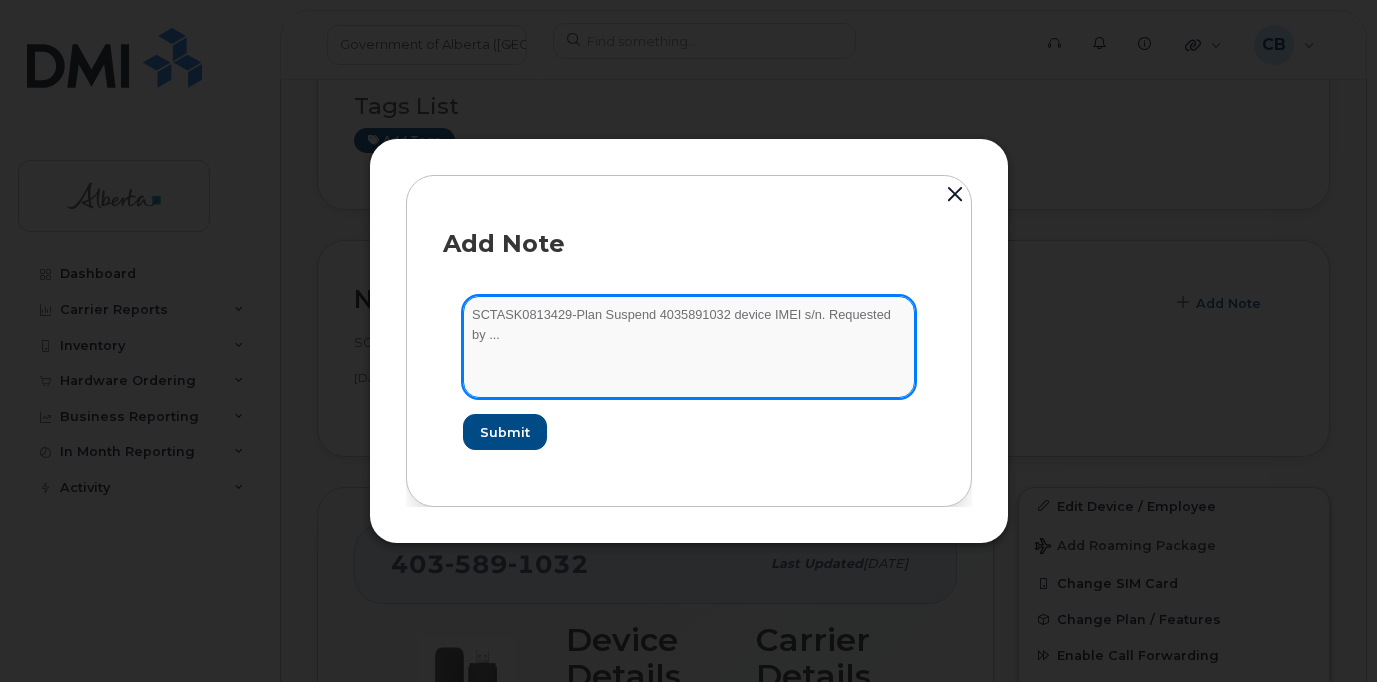 click on "SCTASK0813429-Plan Suspend 4035891032 device IMEI s/n. Requested by ..." at bounding box center [689, 347] 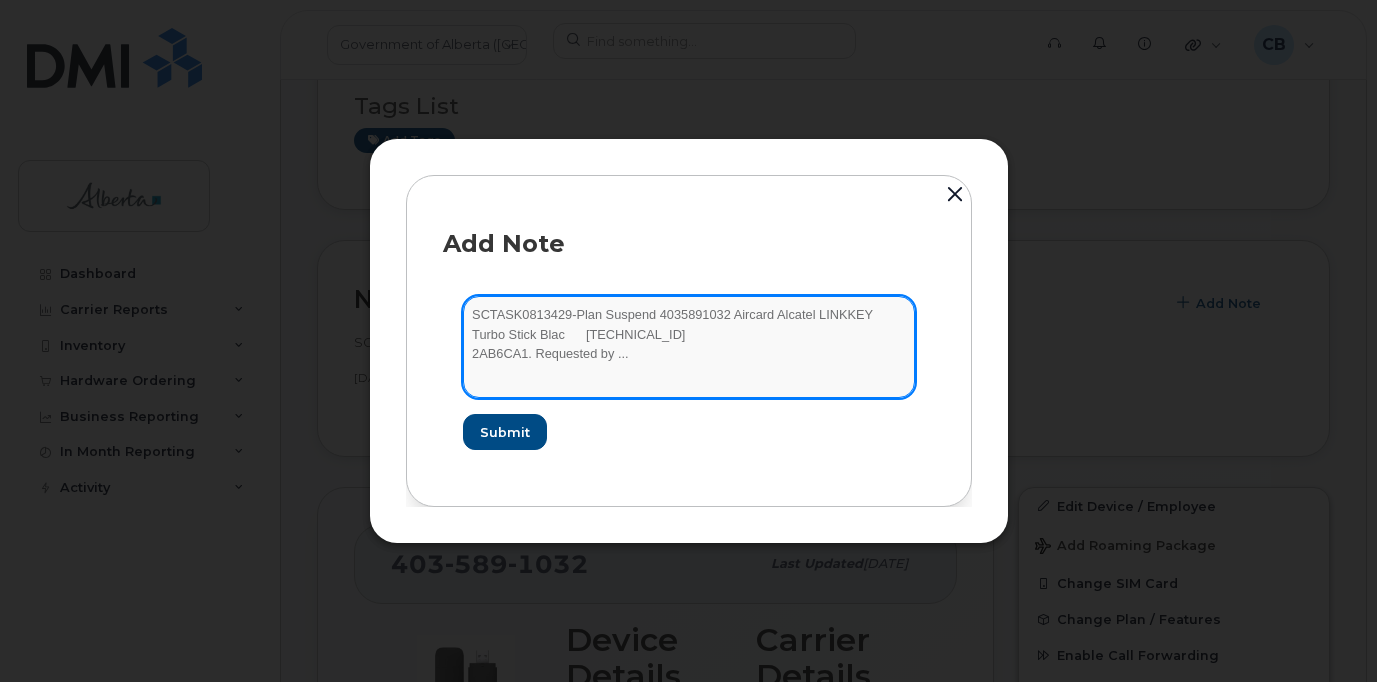 click on "SCTASK0813429-Plan Suspend 4035891032 Aircard Alcatel LINKKEY Turbo Stick Blac	015693000412481
2AB6CA1. Requested by ..." at bounding box center (689, 347) 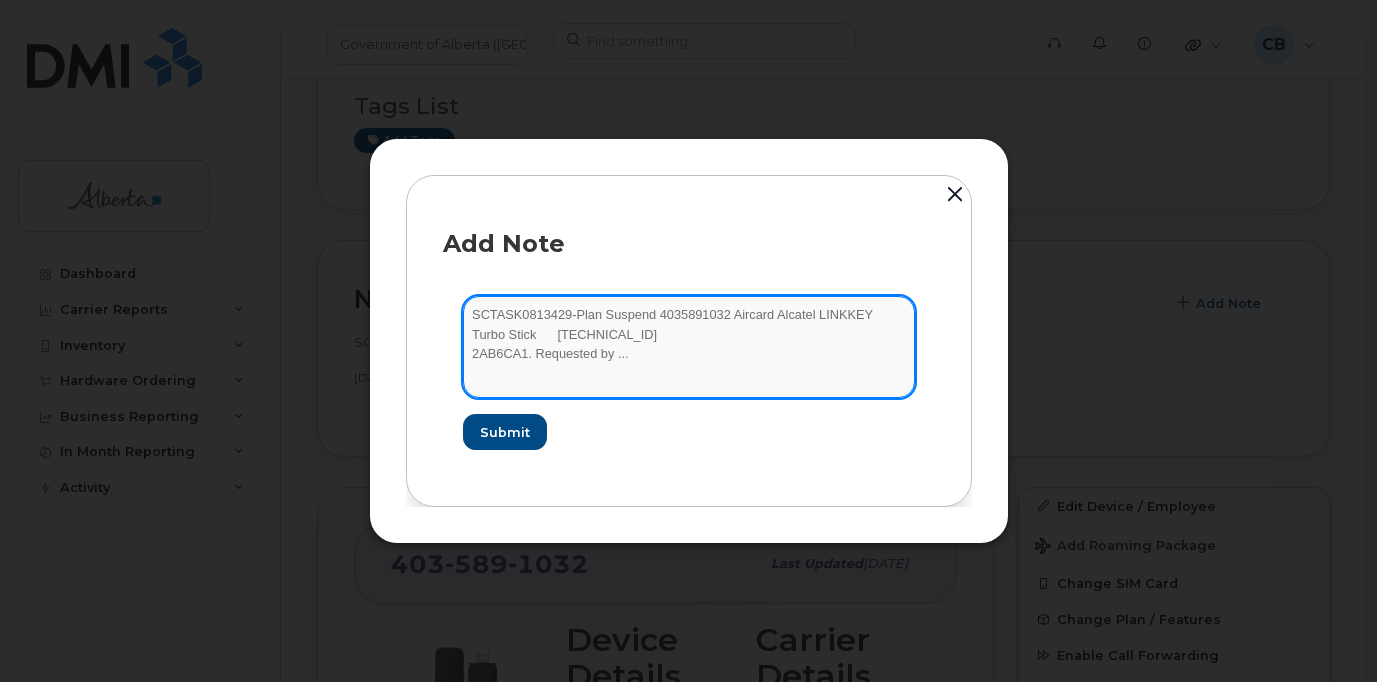 click on "SCTASK0813429-Plan Suspend 4035891032 Aircard Alcatel LINKKEY Turbo Stick 	015693000412481
2AB6CA1. Requested by ..." at bounding box center (689, 347) 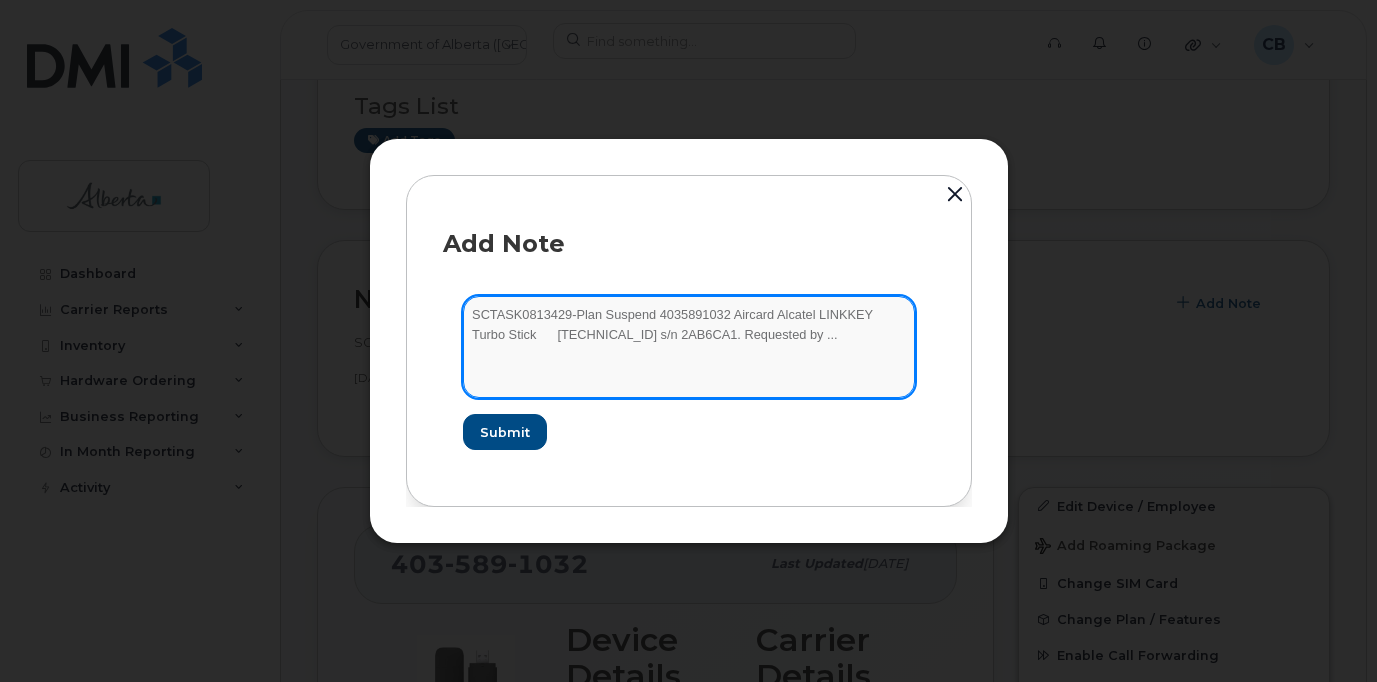 click on "SCTASK0813429-Plan Suspend 4035891032 Aircard Alcatel LINKKEY Turbo Stick 	015693000412481 s/n 2AB6CA1. Requested by ..." at bounding box center (689, 347) 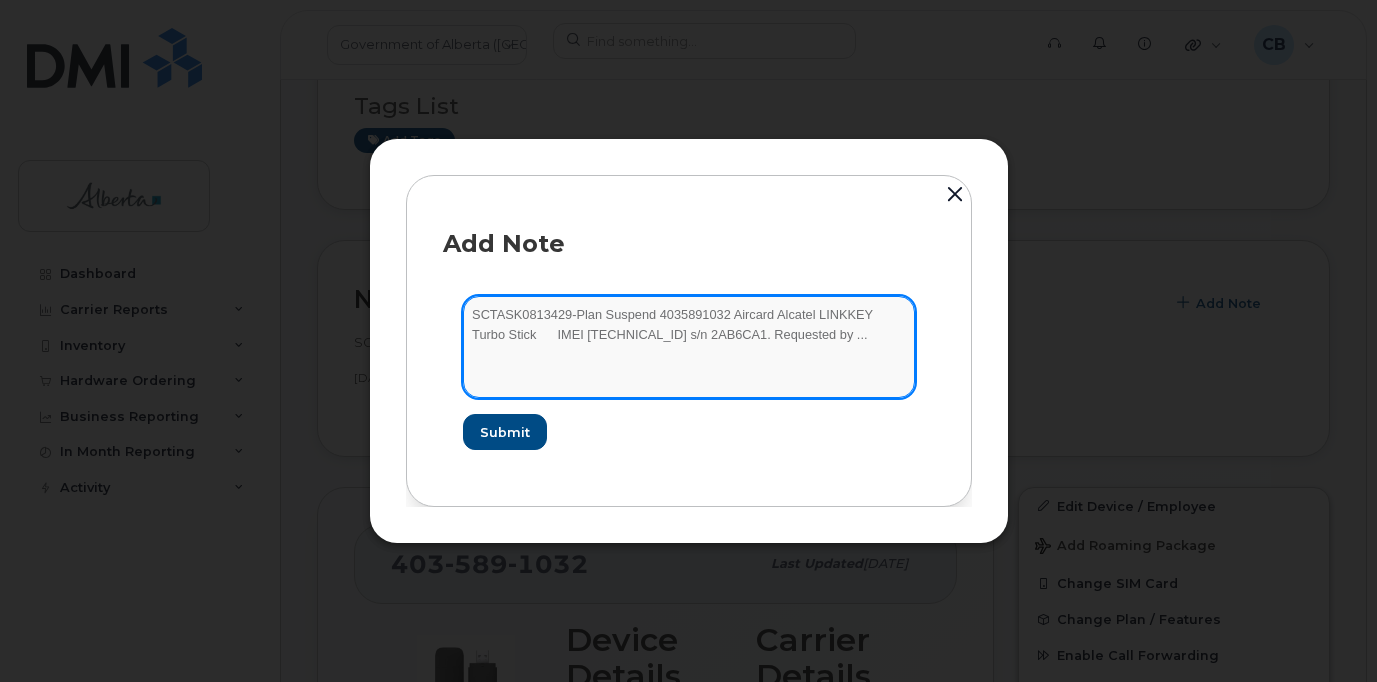 click on "SCTASK0813429-Plan Suspend 4035891032 Aircard Alcatel LINKKEY Turbo Stick 	IMEI 015693000412481 s/n 2AB6CA1. Requested by ..." at bounding box center (689, 347) 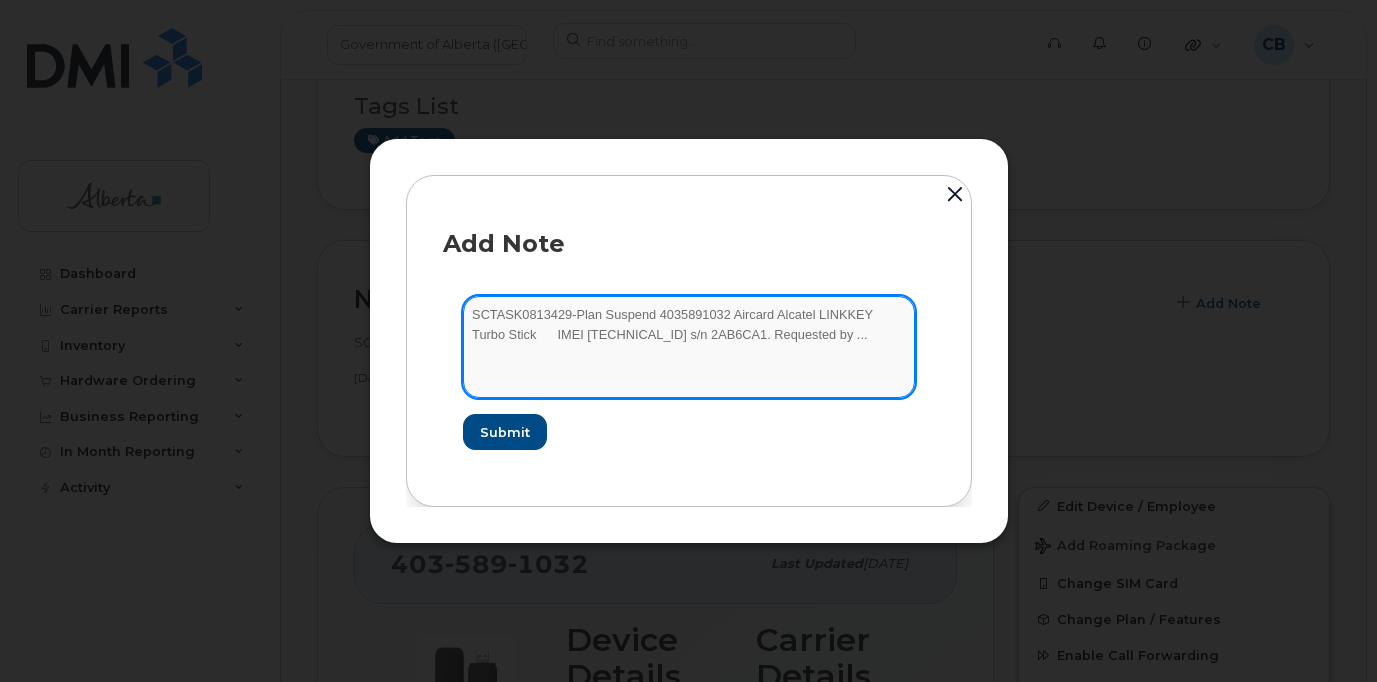 drag, startPoint x: 770, startPoint y: 337, endPoint x: 759, endPoint y: 340, distance: 11.401754 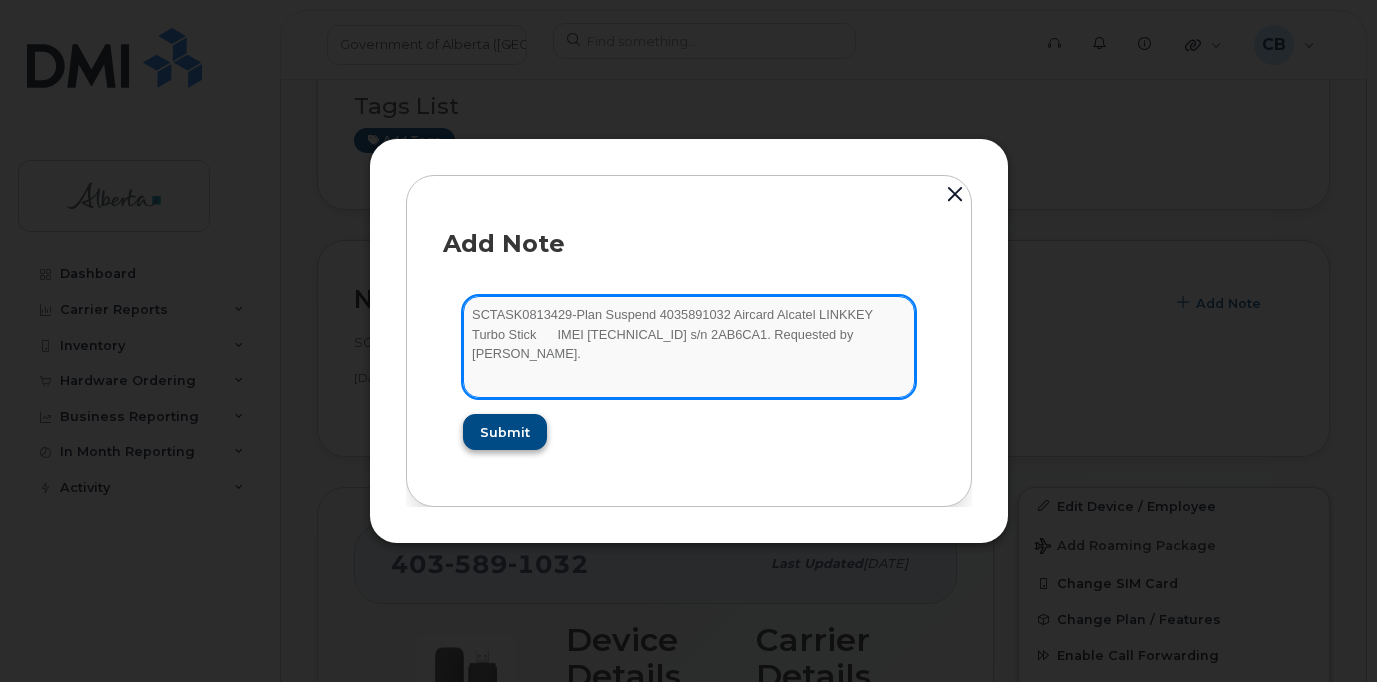 type on "SCTASK0813429-Plan Suspend 4035891032 Aircard Alcatel LINKKEY Turbo Stick 	IMEI 015693000412481 s/n 2AB6CA1. Requested by Coralee Halter." 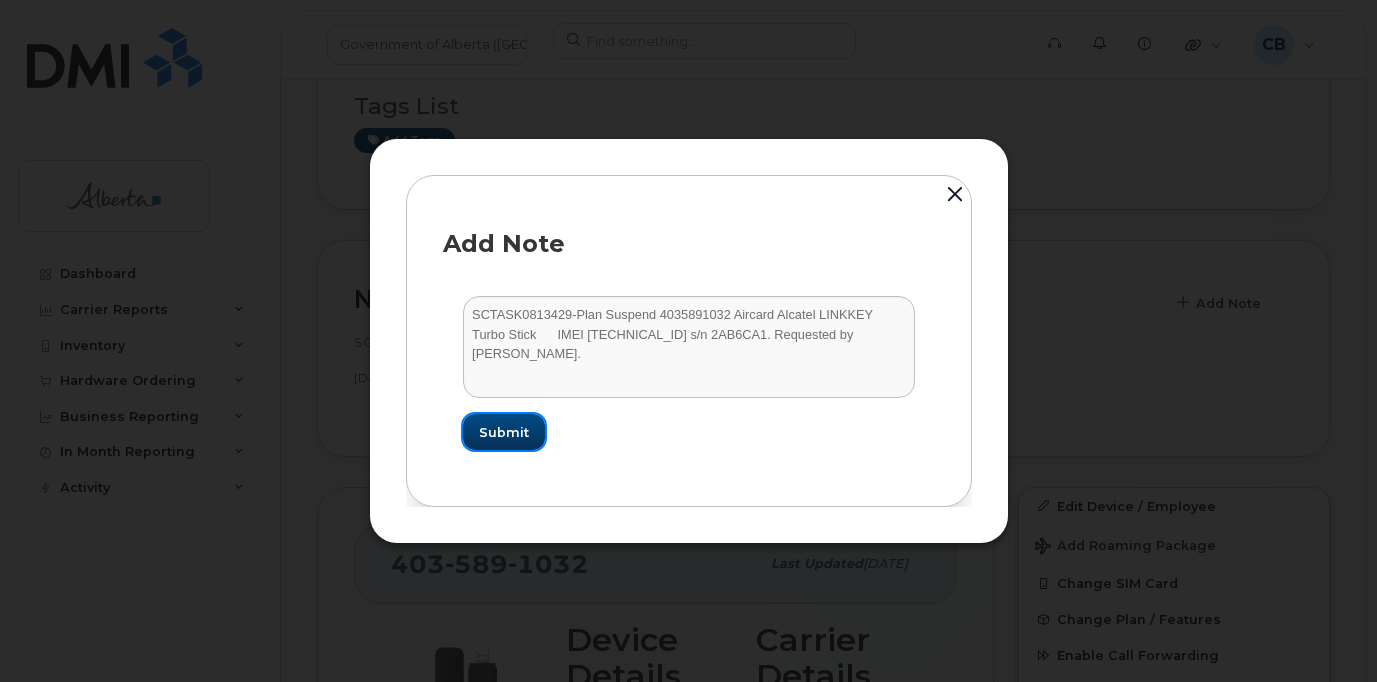 click on "Submit" at bounding box center (504, 432) 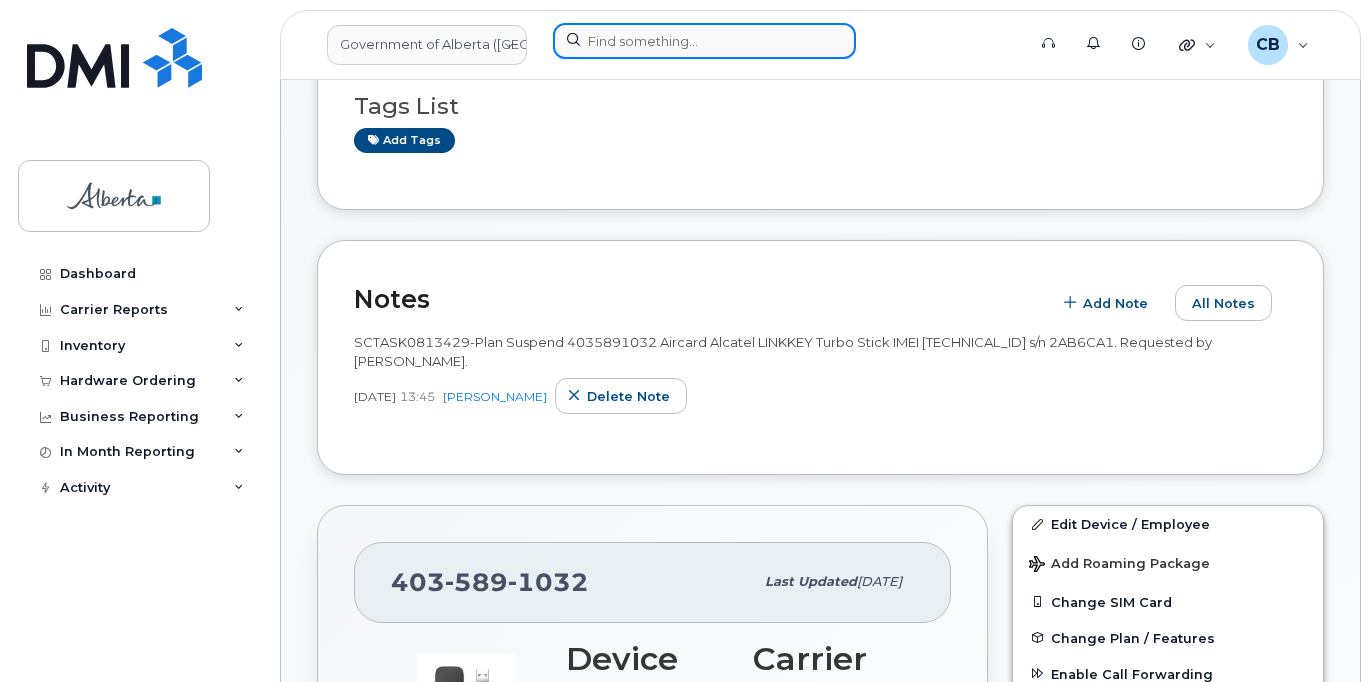 click at bounding box center (704, 41) 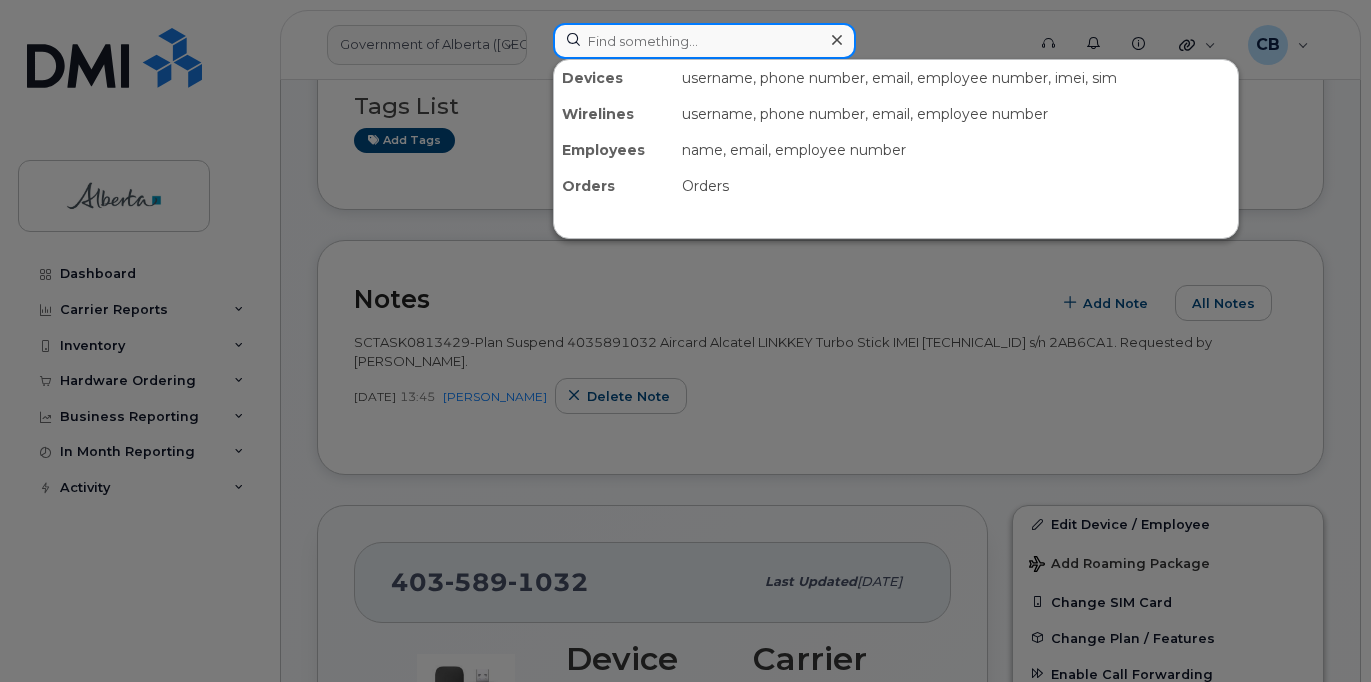 paste on "4038351175" 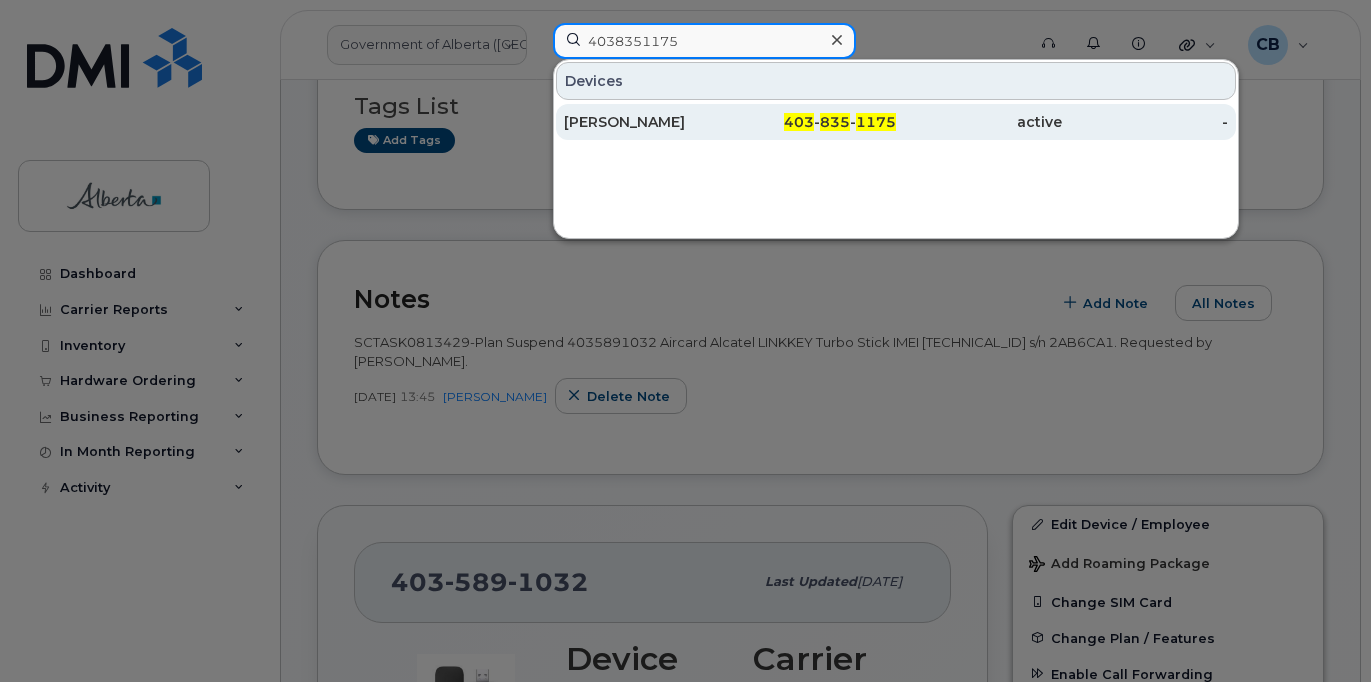 type on "4038351175" 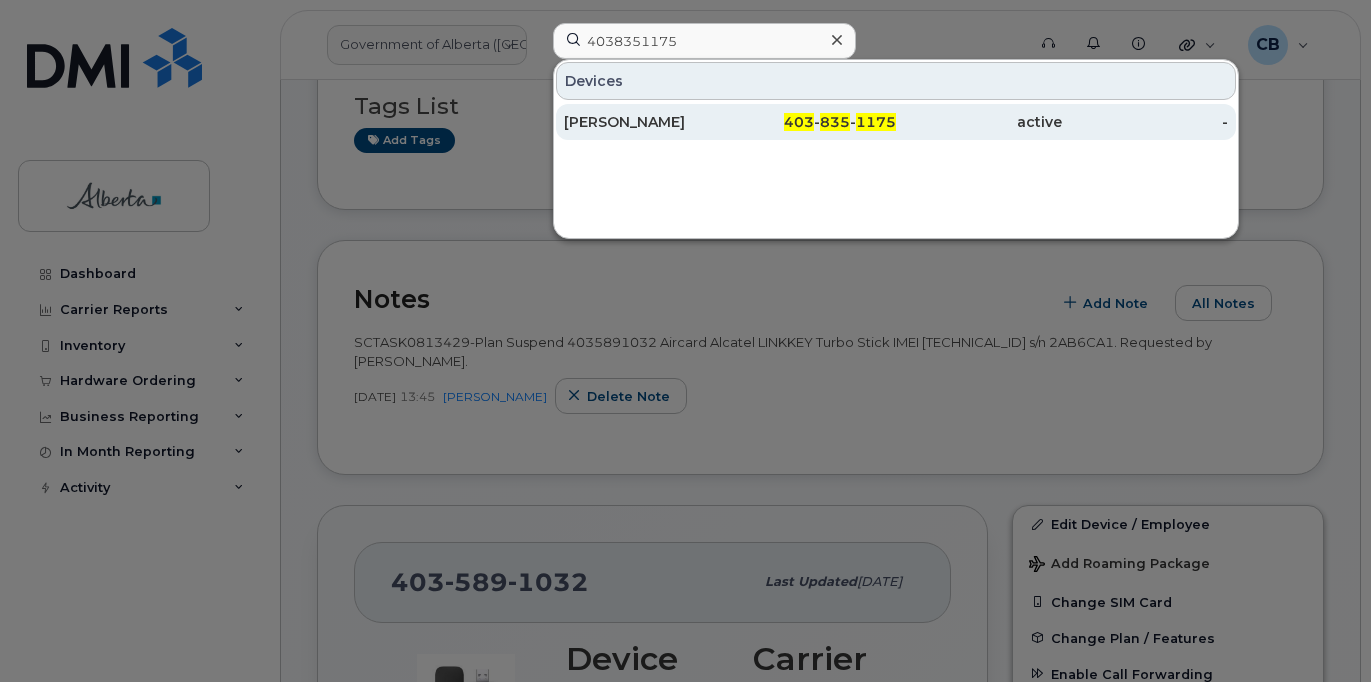 click on "[PERSON_NAME]" at bounding box center [647, 122] 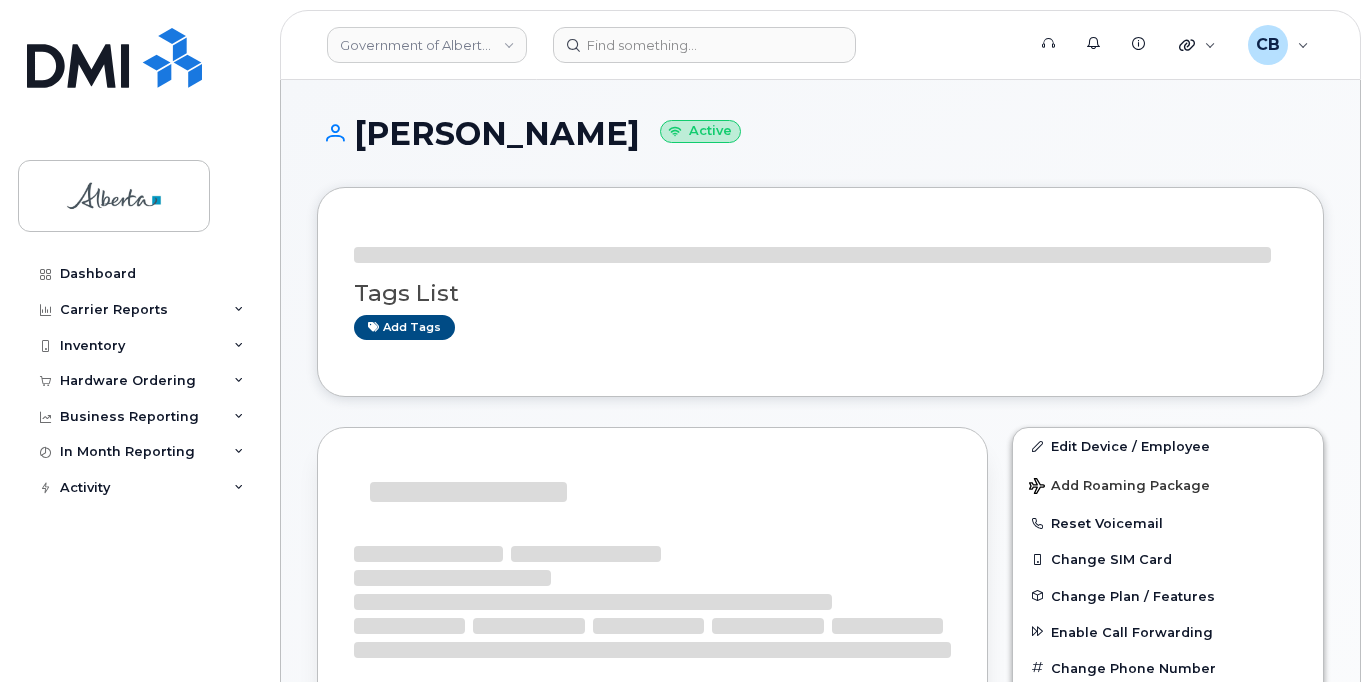 scroll, scrollTop: 0, scrollLeft: 0, axis: both 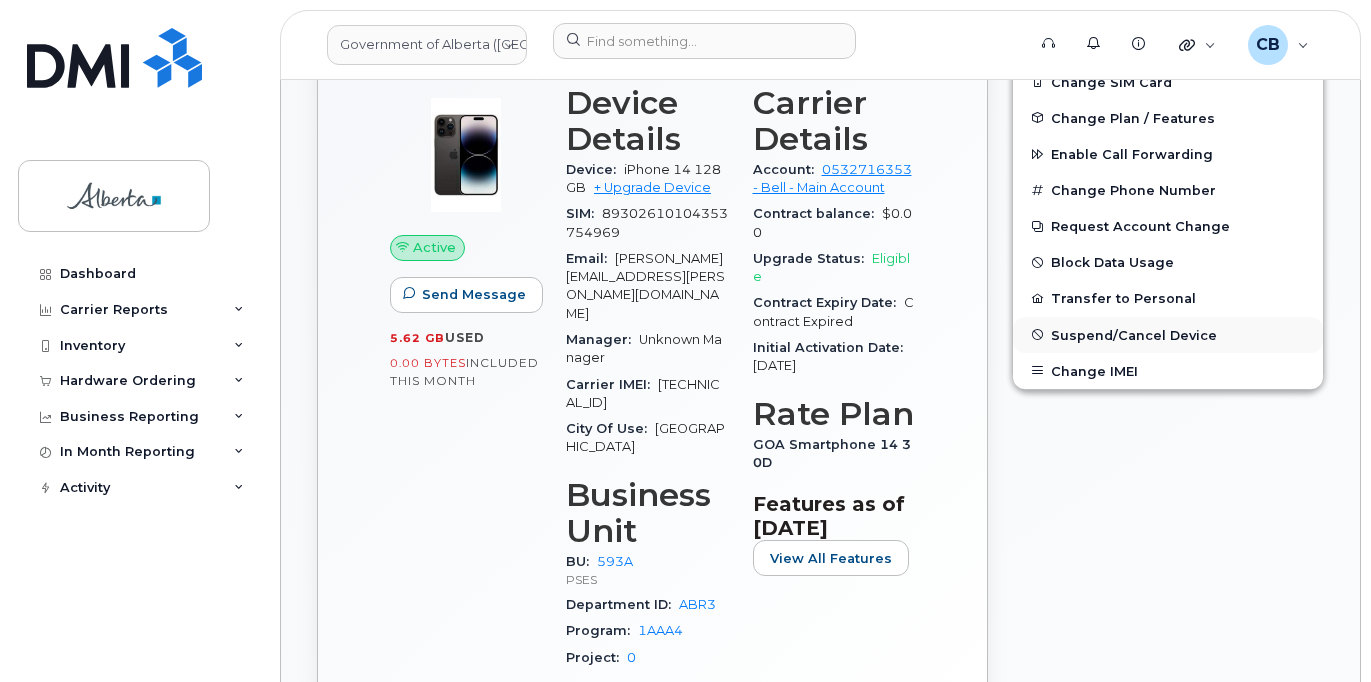 click on "Suspend/Cancel Device" at bounding box center (1134, 334) 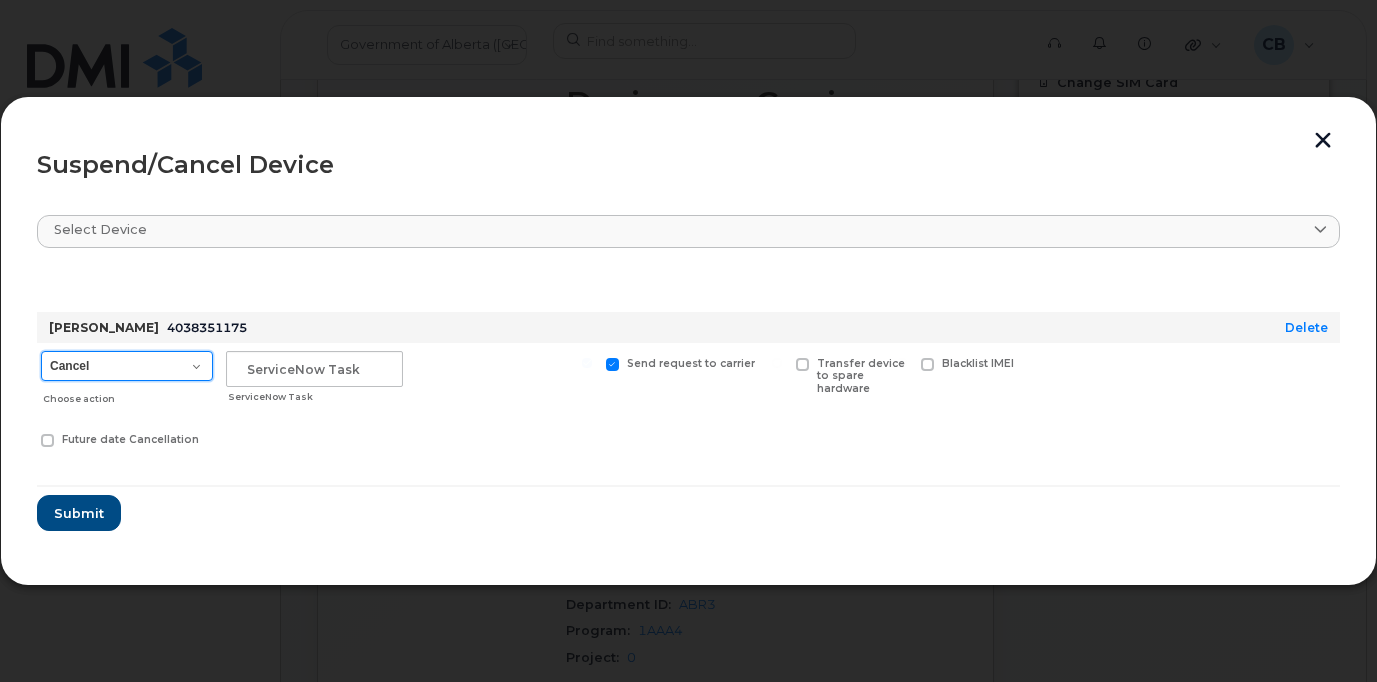 click on "Cancel Suspend - Extend Suspension Suspend - Reduced Rate Suspend - Lost Device/Stolen Reactivate" at bounding box center [127, 366] 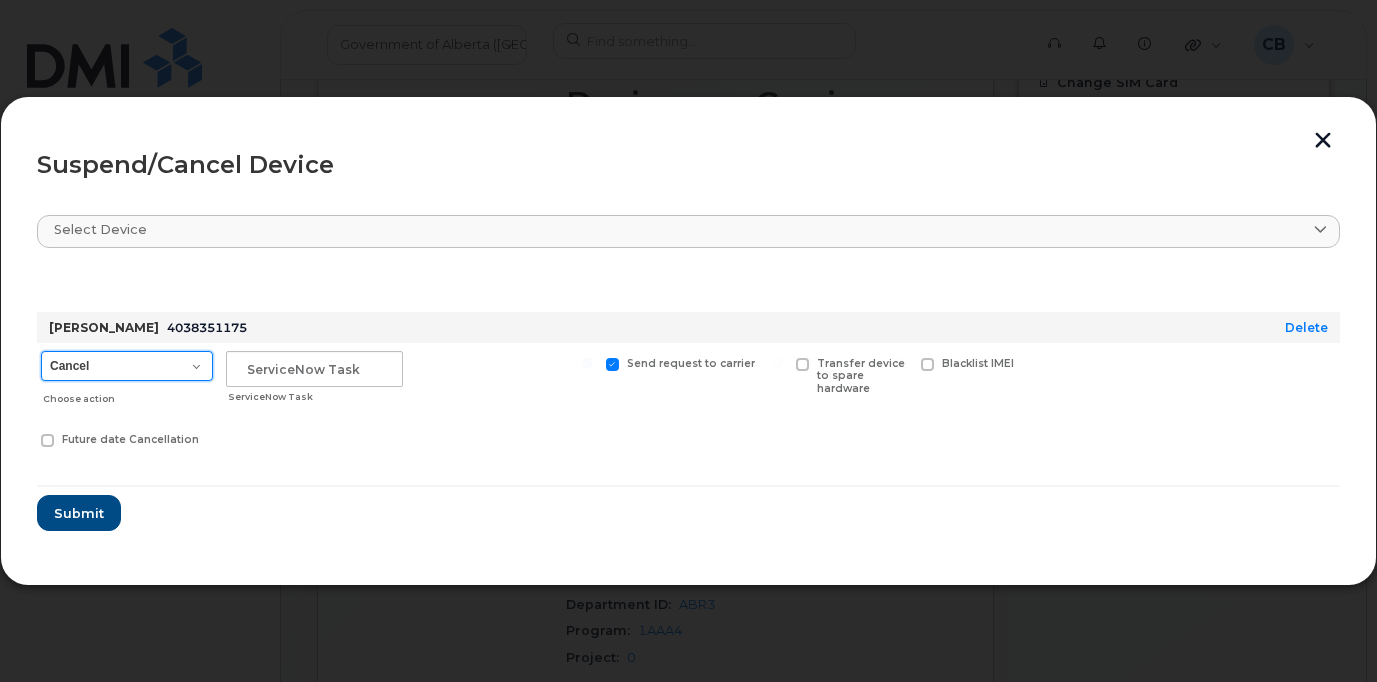 select on "[object Object]" 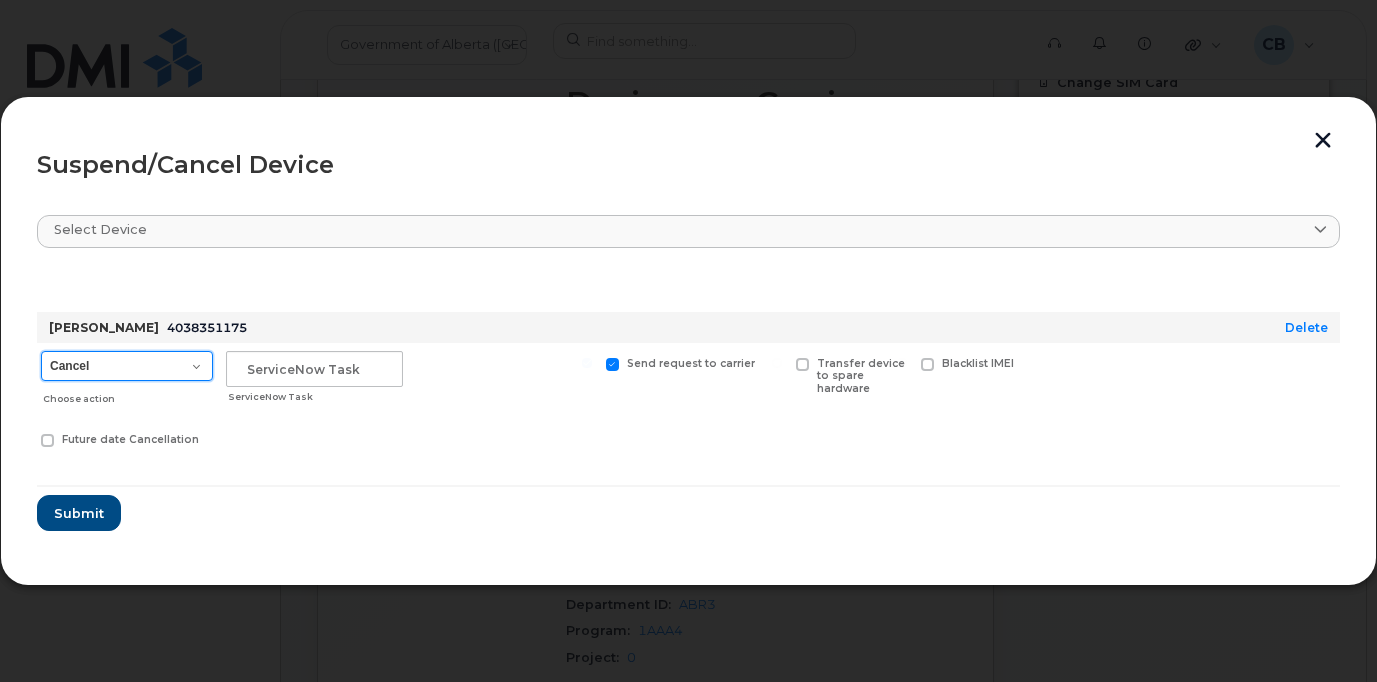 click on "Cancel Suspend - Extend Suspension Suspend - Reduced Rate Suspend - Lost Device/Stolen Reactivate" at bounding box center (127, 366) 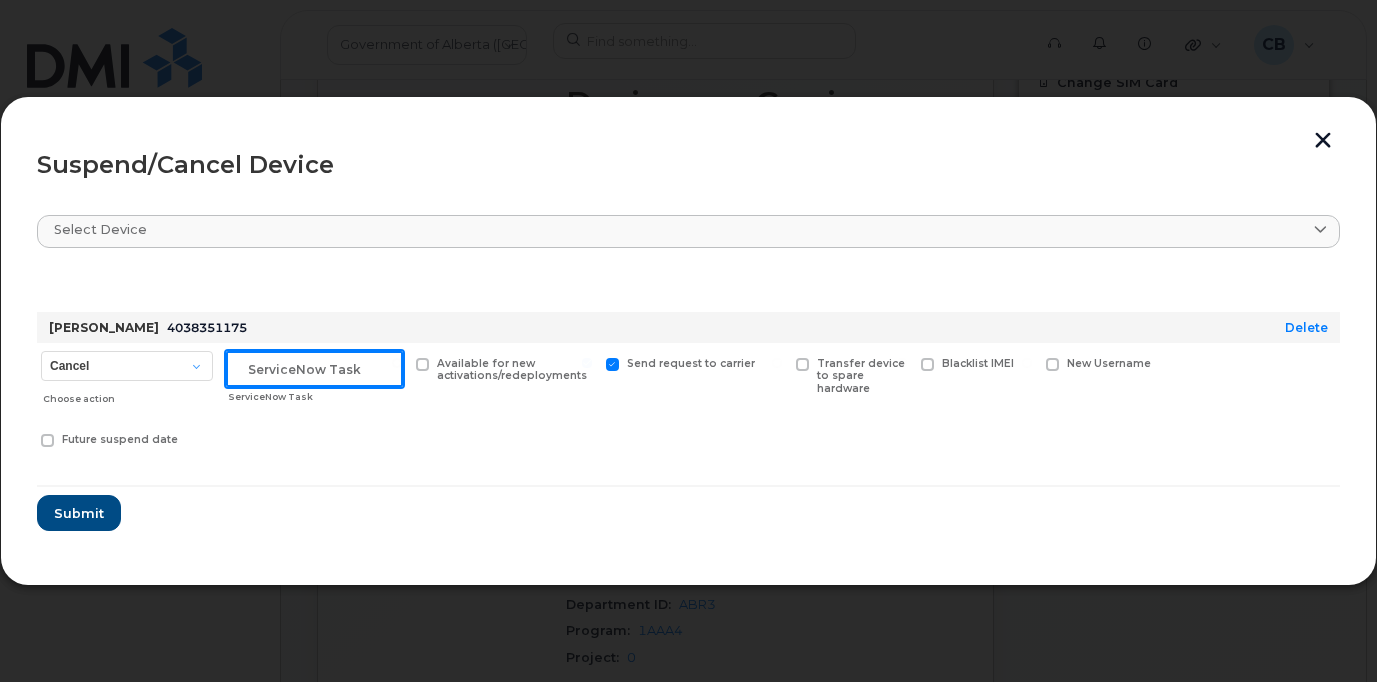 click at bounding box center (314, 369) 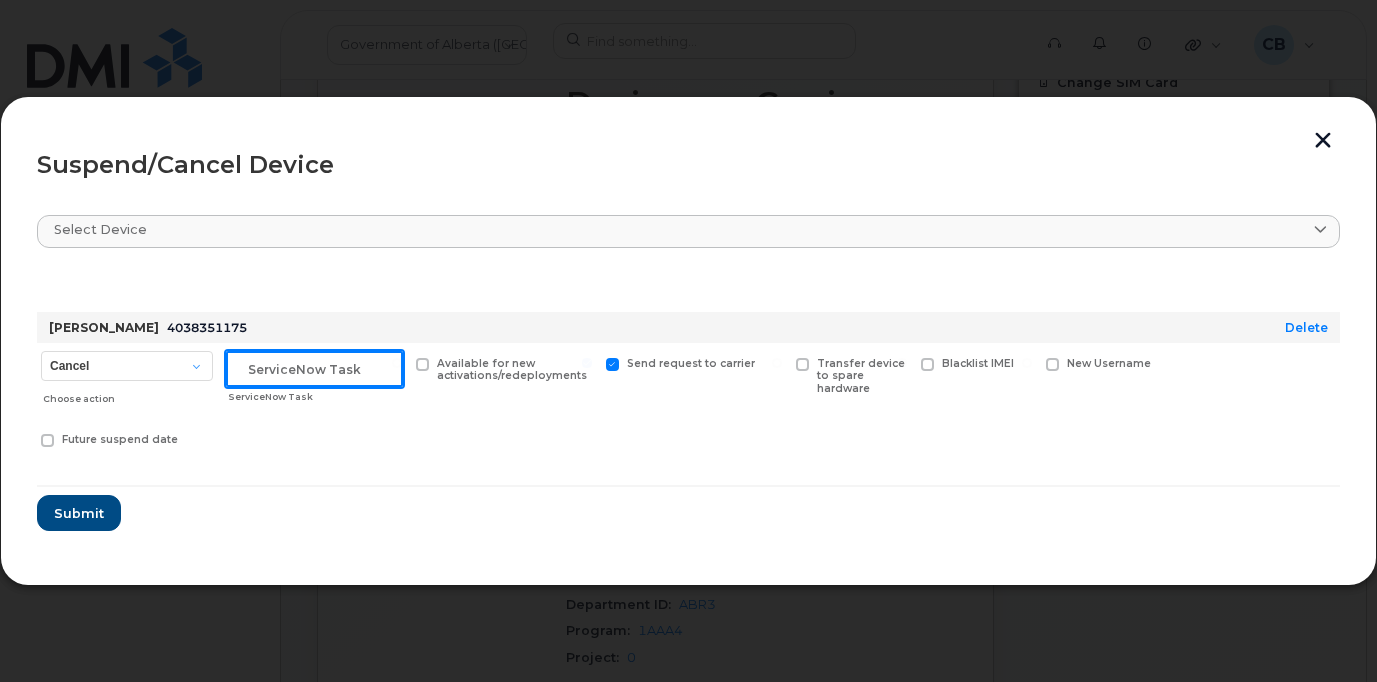 paste on "SCTASK0813429" 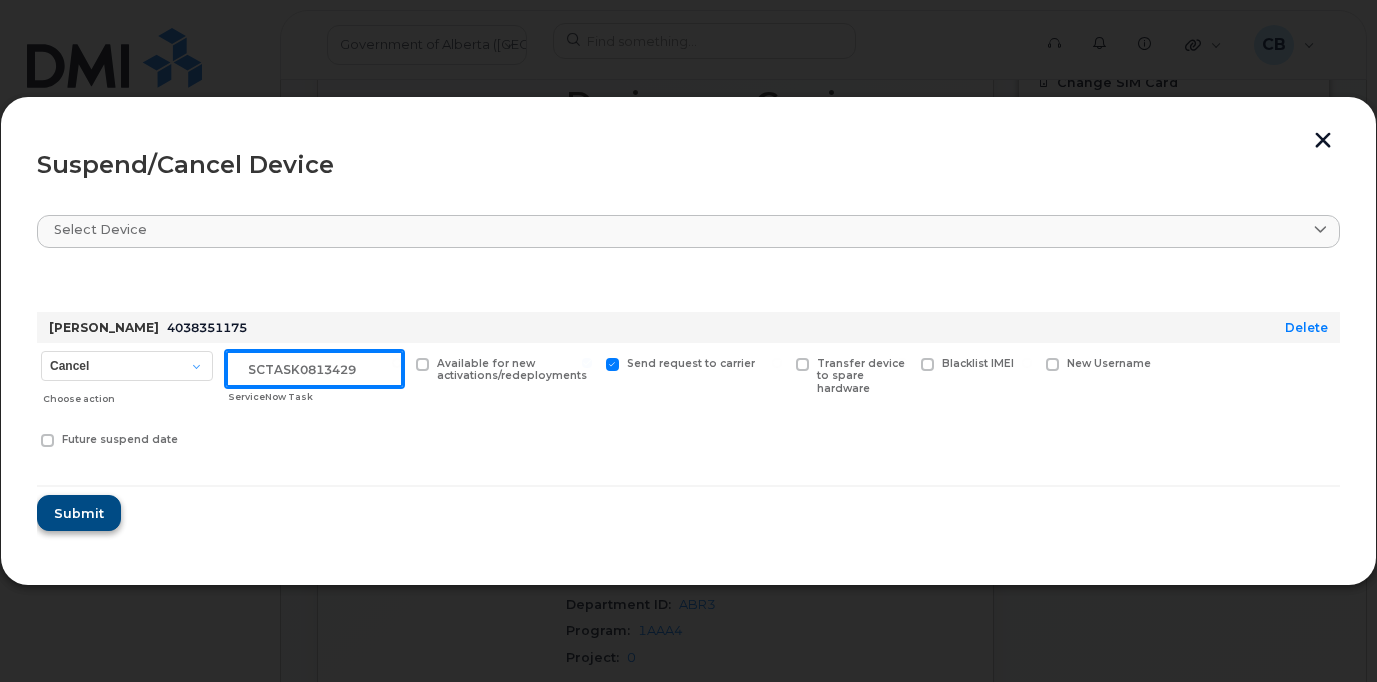 type on "SCTASK0813429" 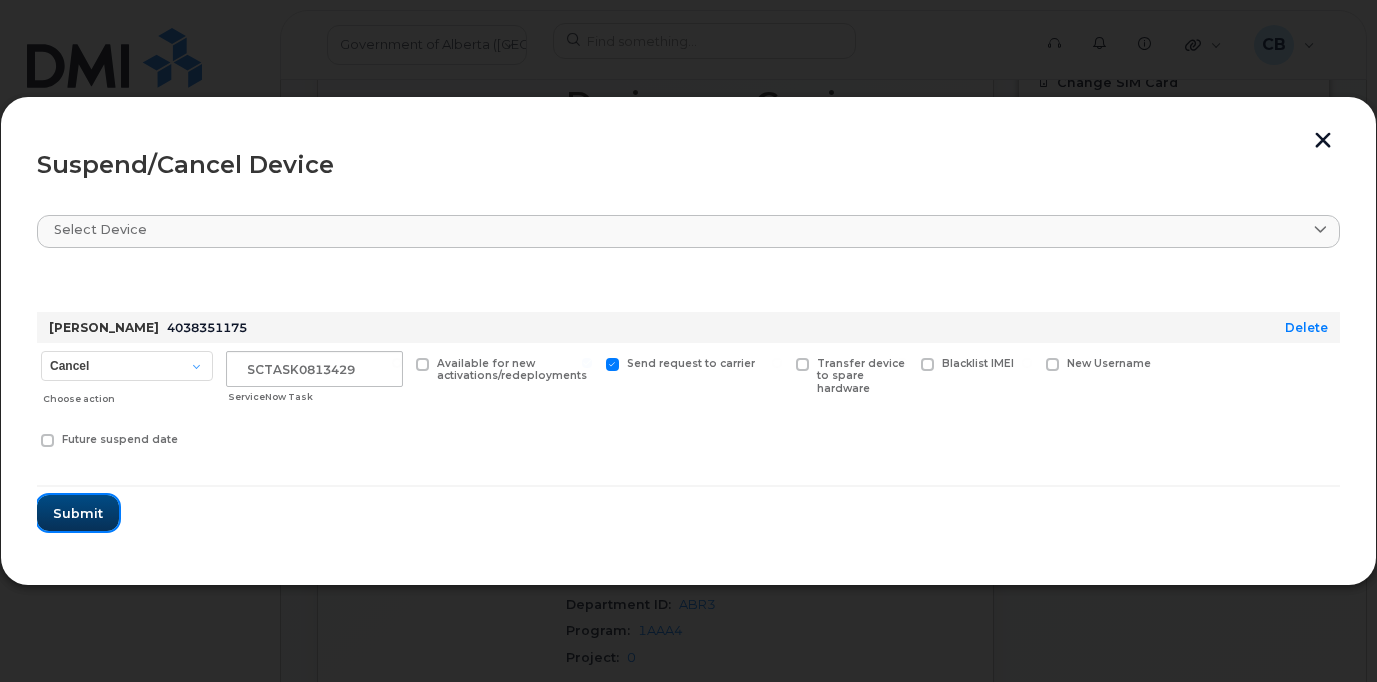 click on "Submit" at bounding box center [78, 513] 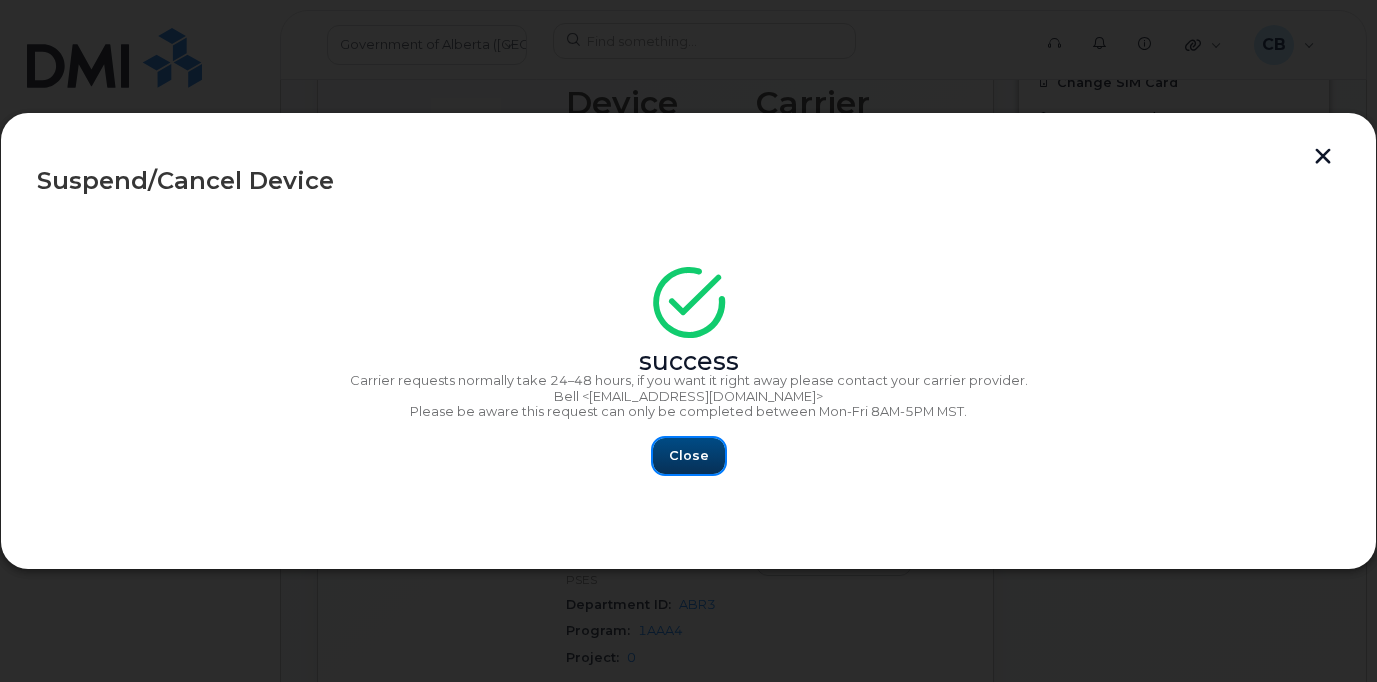 click on "Close" at bounding box center (689, 456) 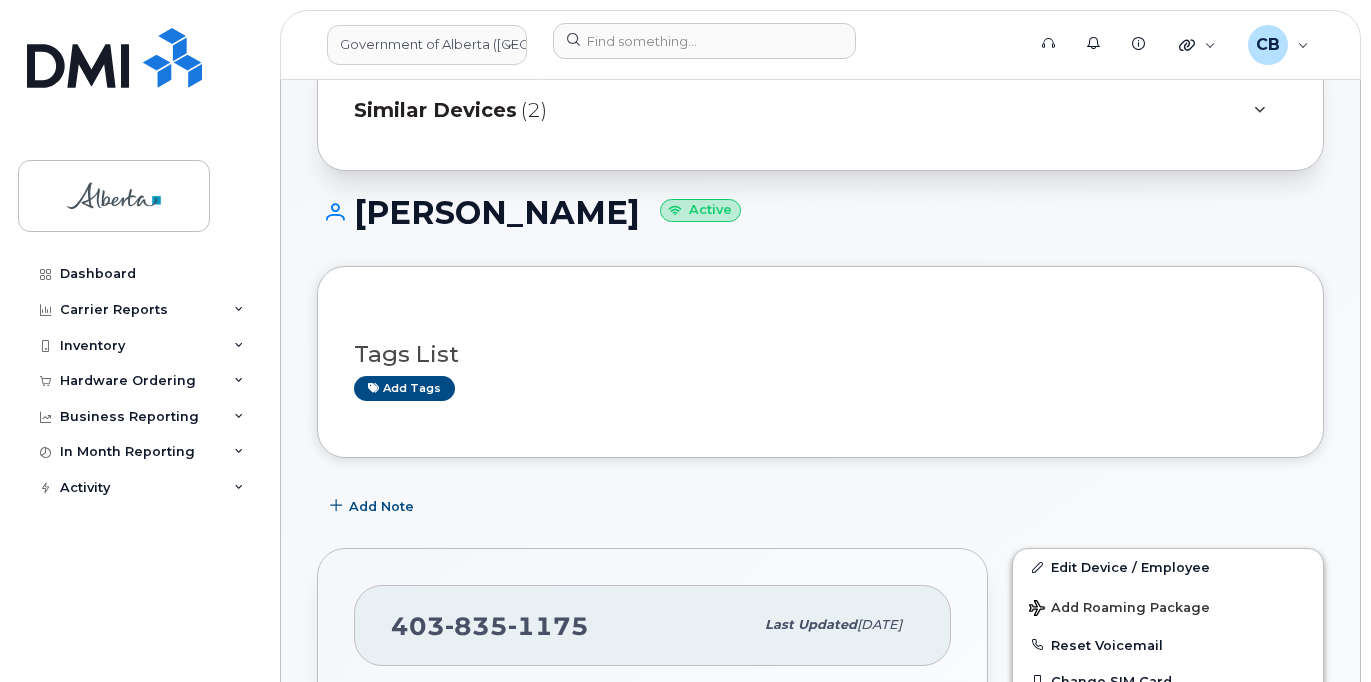 scroll, scrollTop: 90, scrollLeft: 0, axis: vertical 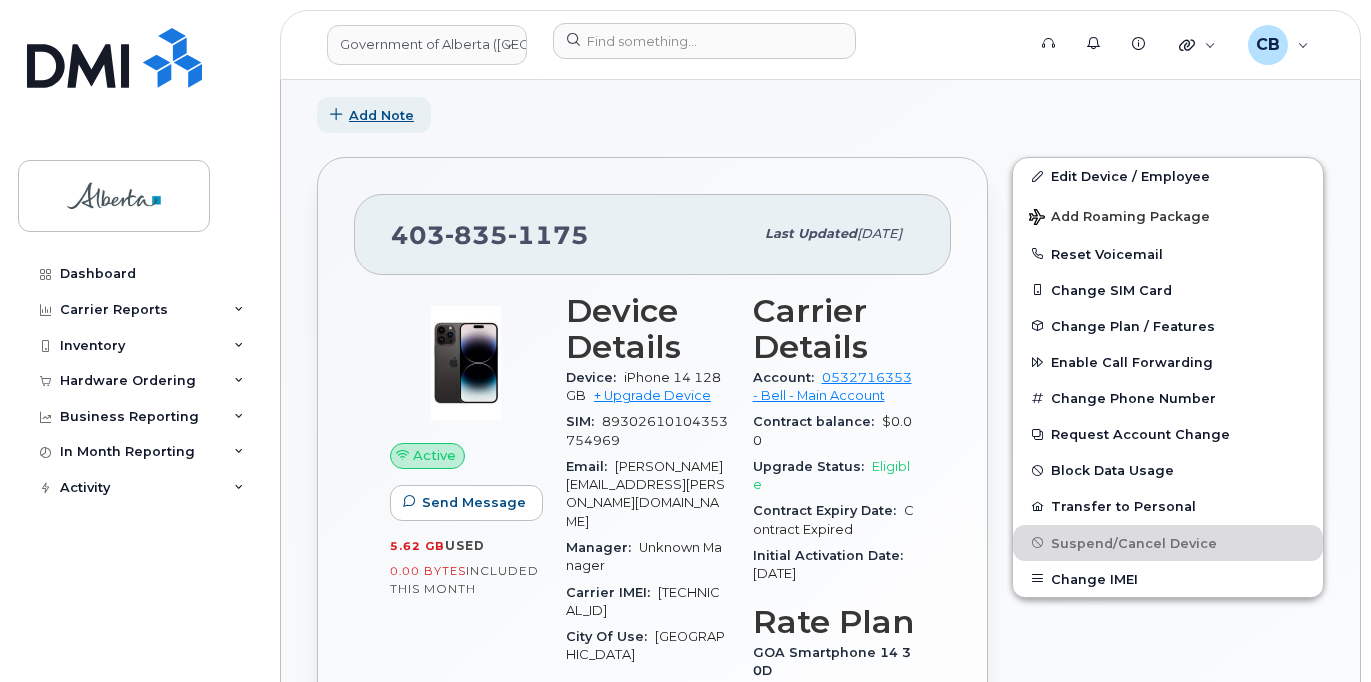click on "Add Note" at bounding box center (381, 115) 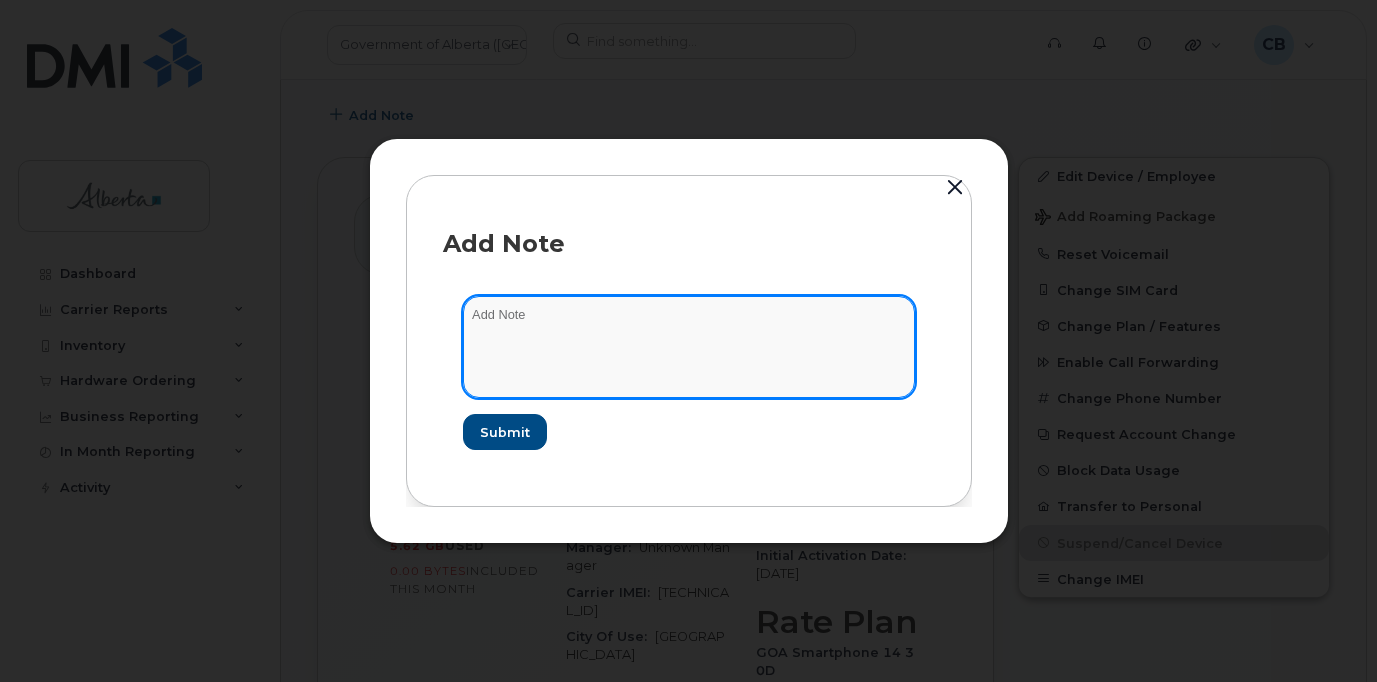 click at bounding box center [689, 347] 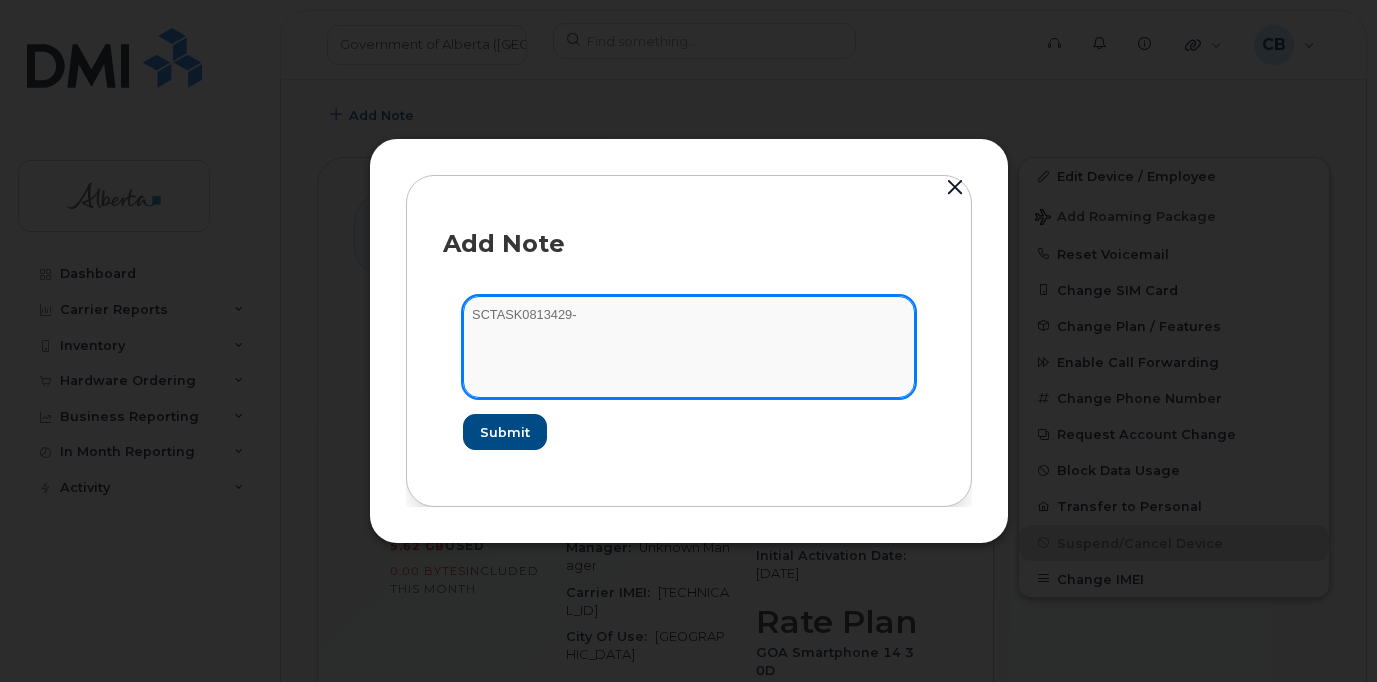 paste on "Plan Suspend … device IMEI s/n. Requested by ..." 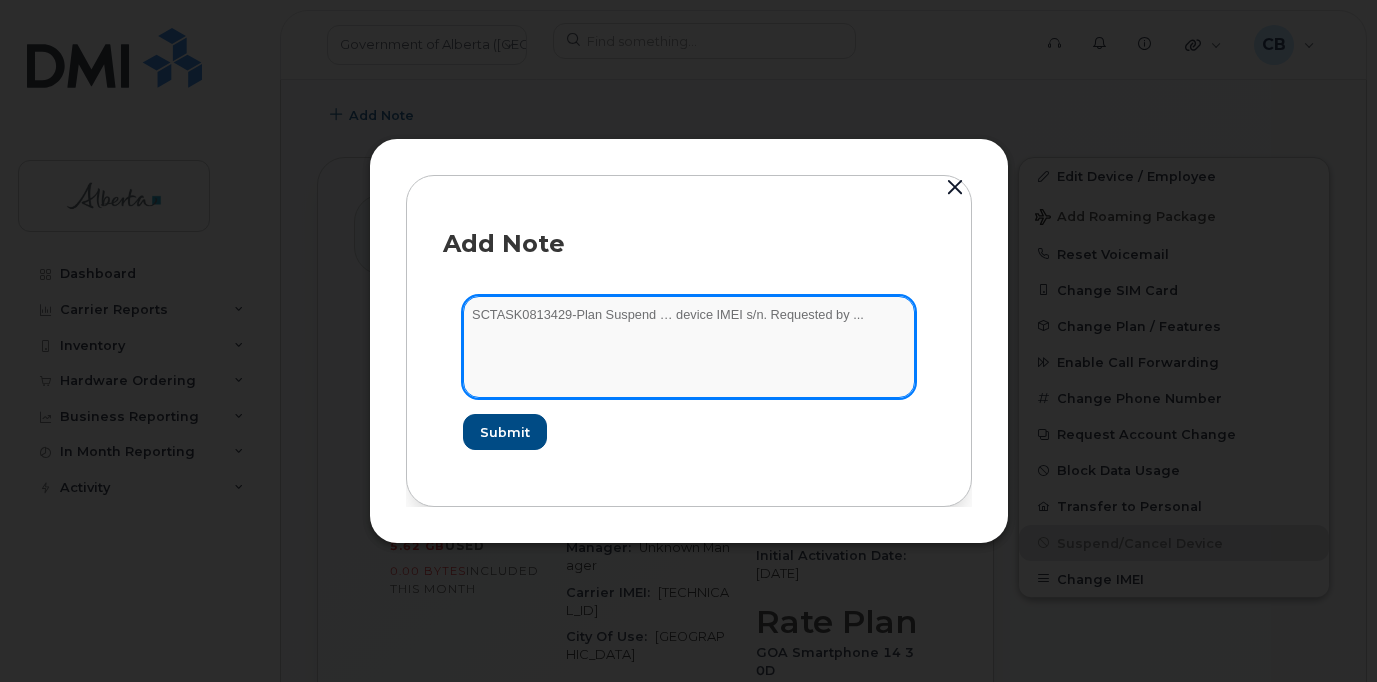 click on "SCTASK0813429-Plan Suspend … device IMEI s/n. Requested by ..." at bounding box center [689, 347] 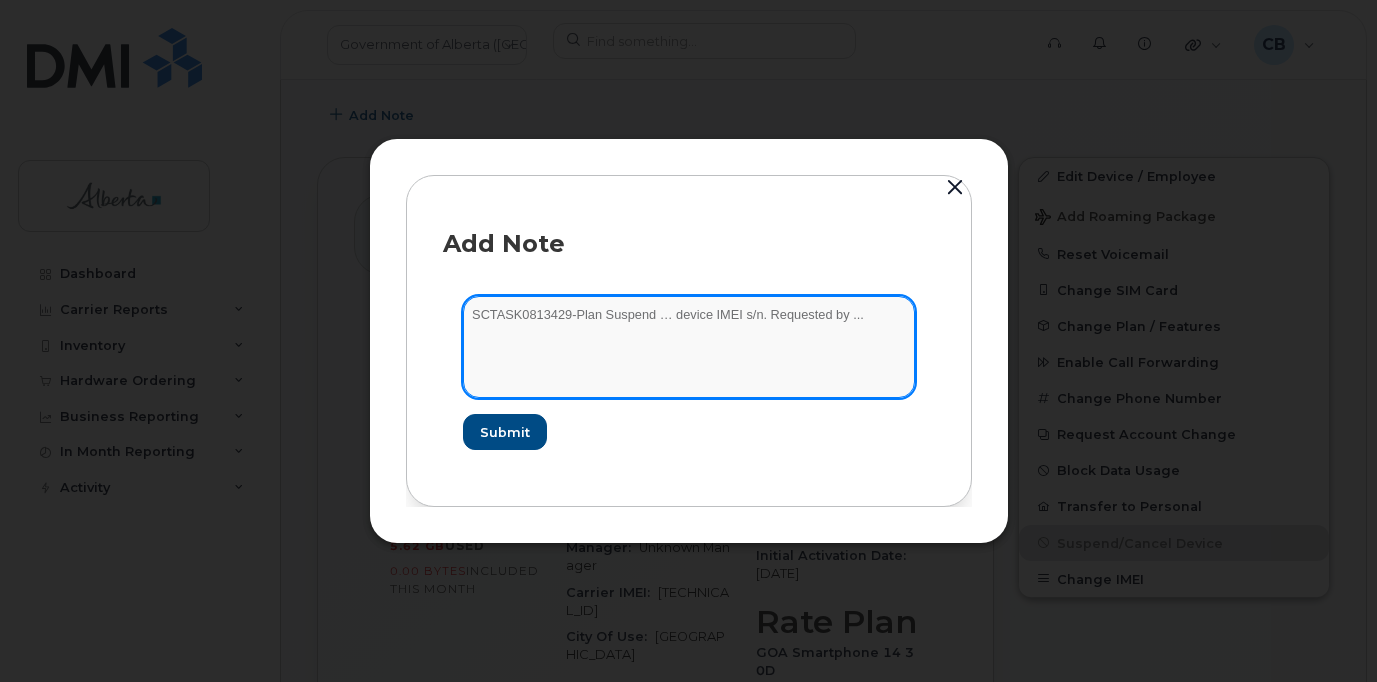 paste on "4038351175" 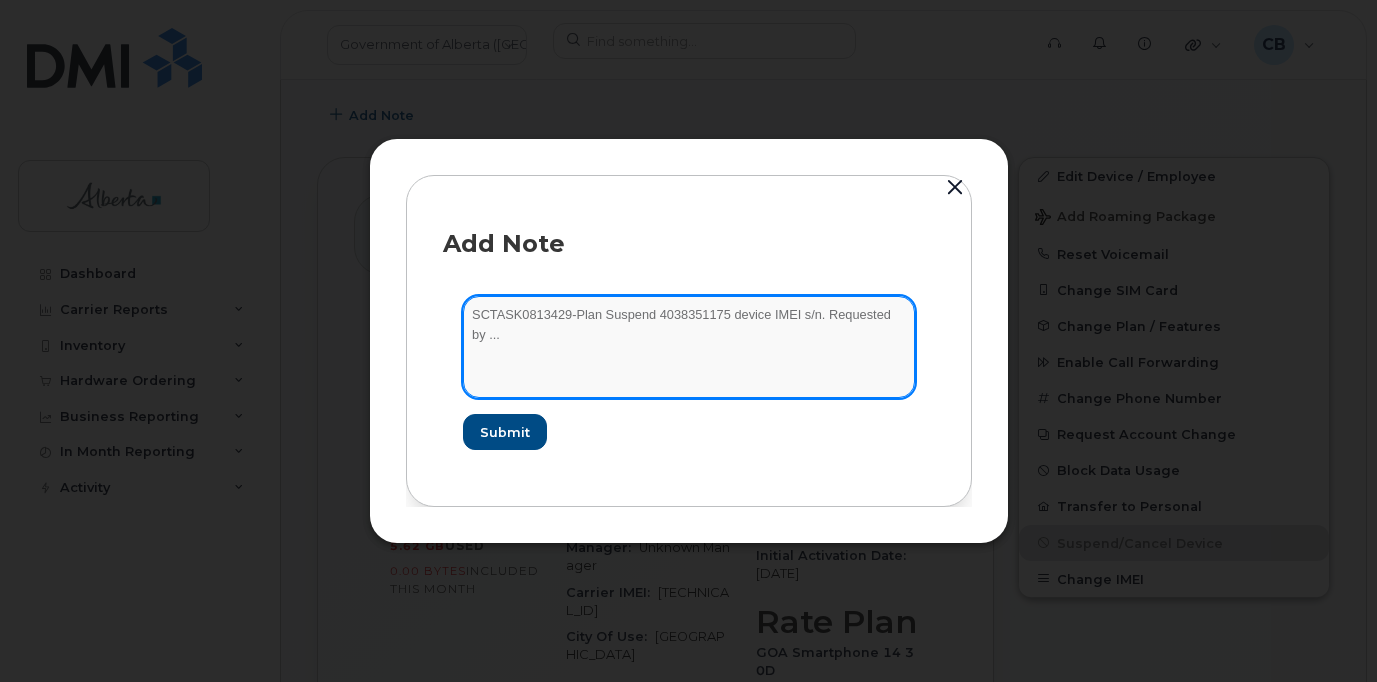 click on "SCTASK0813429-Plan Suspend 4038351175 device IMEI s/n. Requested by ..." at bounding box center [689, 347] 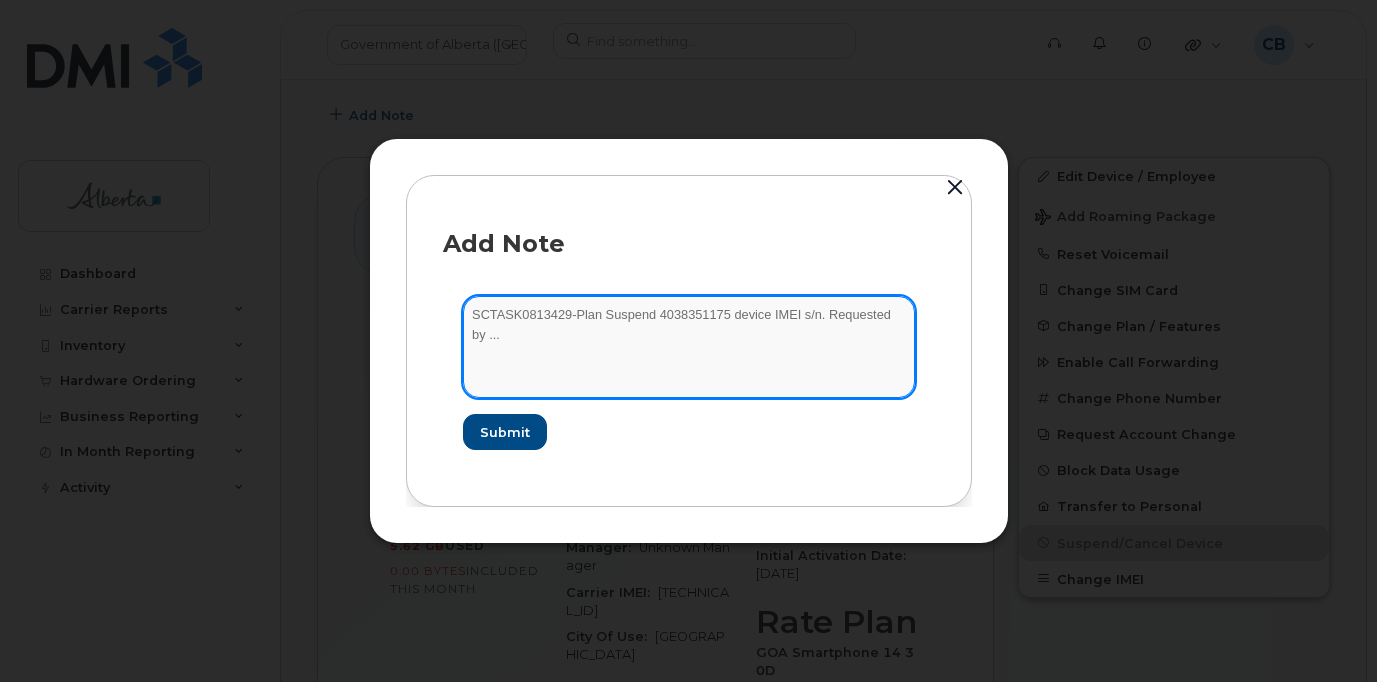 click on "SCTASK0813429-Plan Suspend 4038351175 device IMEI s/n. Requested by ..." at bounding box center [689, 347] 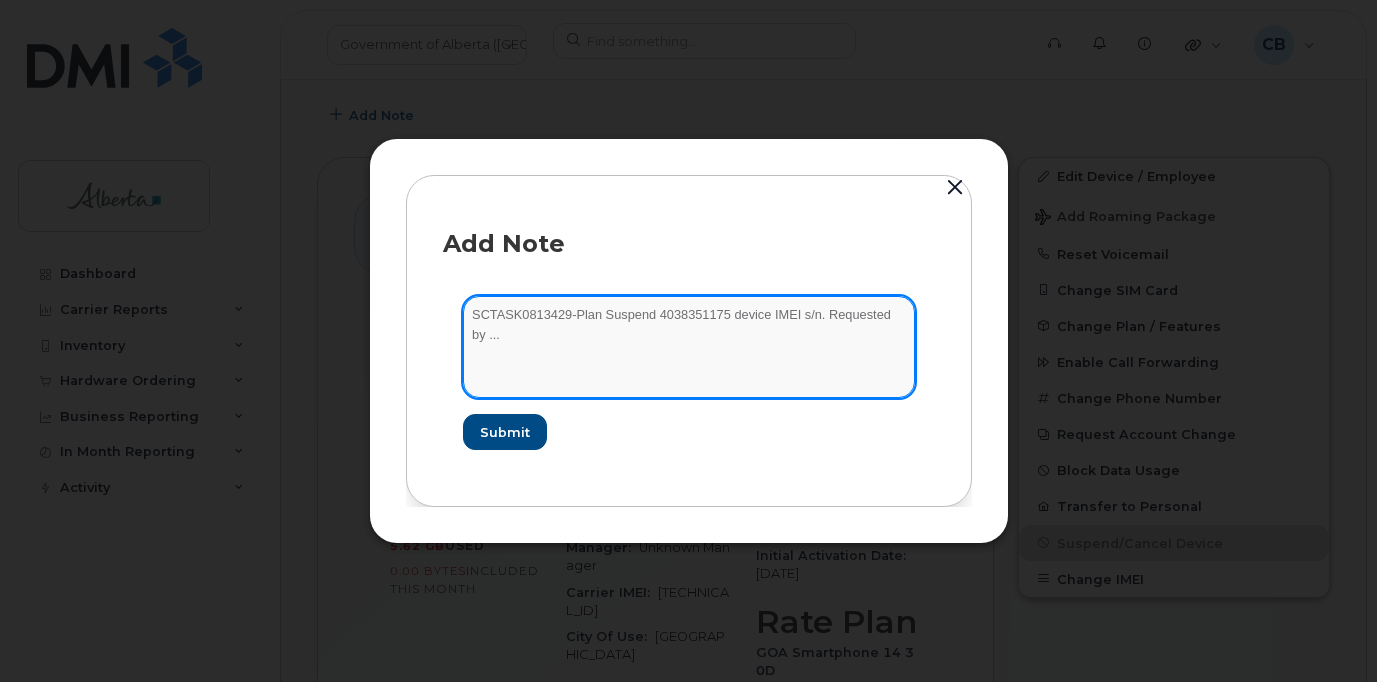 paste on "iPhone 14 128GB	350967686905684
XKC7T7PR9X" 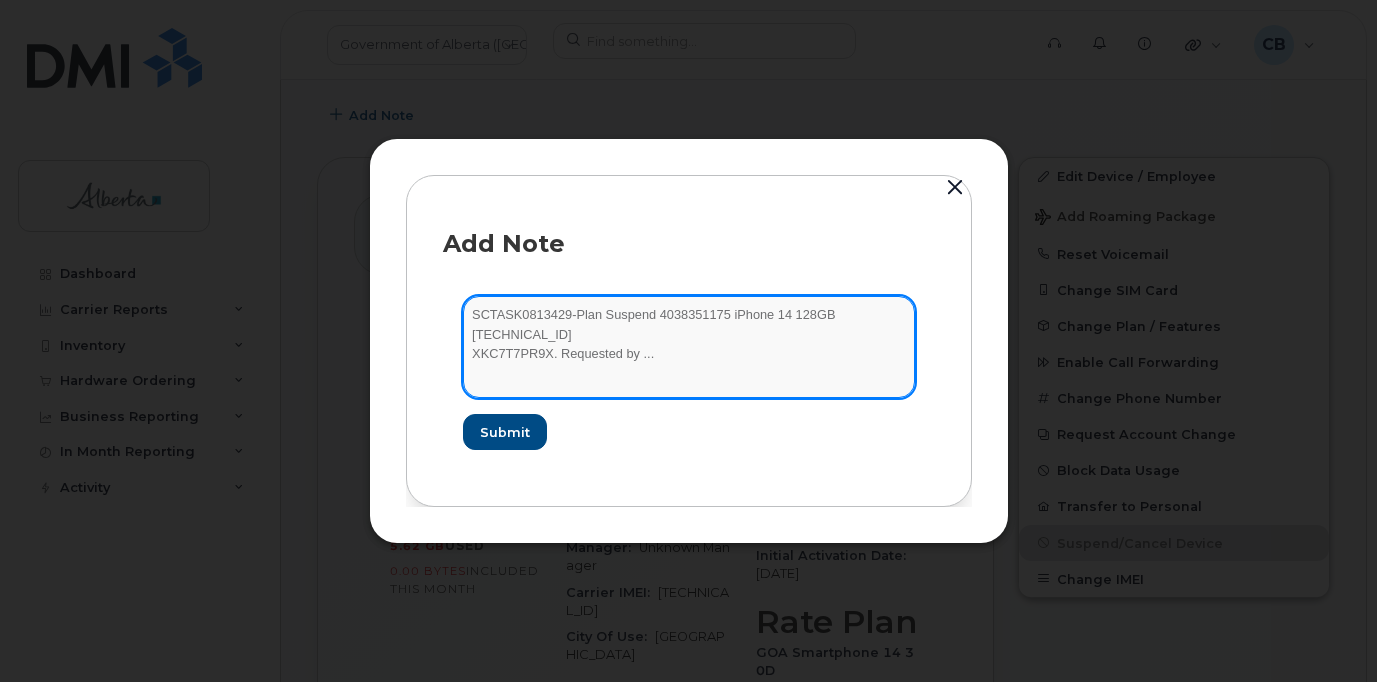 click on "SCTASK0813429-Plan Suspend 4038351175 iPhone 14 128GB	350967686905684
XKC7T7PR9X. Requested by ..." at bounding box center (689, 347) 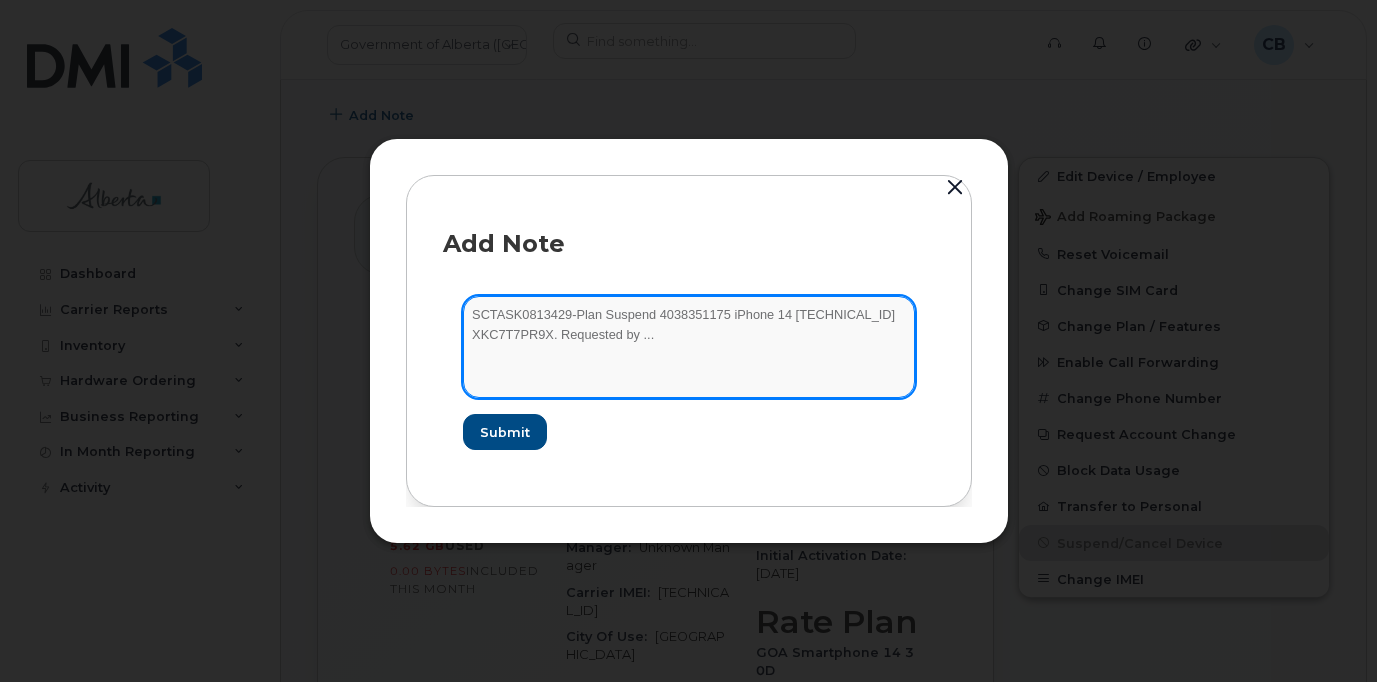 click on "SCTASK0813429-Plan Suspend 4038351175 iPhone 14 350967686905684
XKC7T7PR9X. Requested by ..." at bounding box center (689, 347) 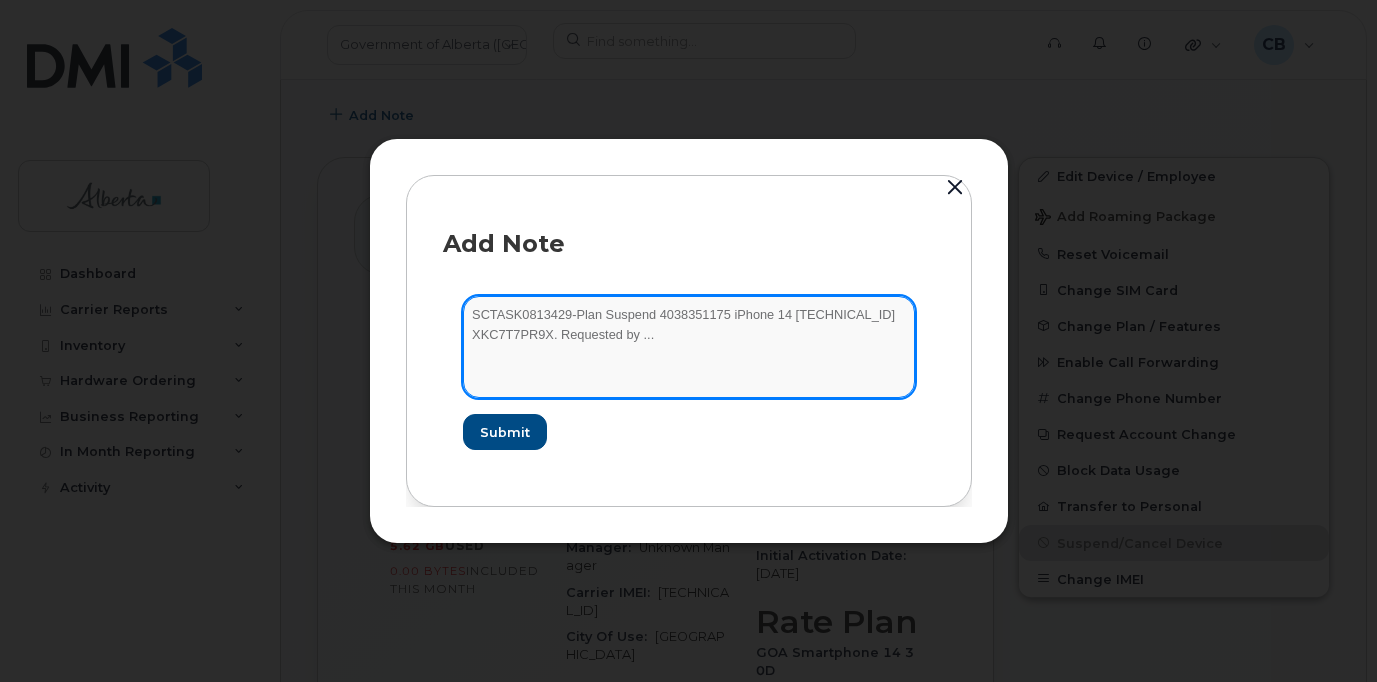 click on "SCTASK0813429-Plan Suspend 4038351175 iPhone 14 350967686905684 XKC7T7PR9X. Requested by ..." at bounding box center (689, 347) 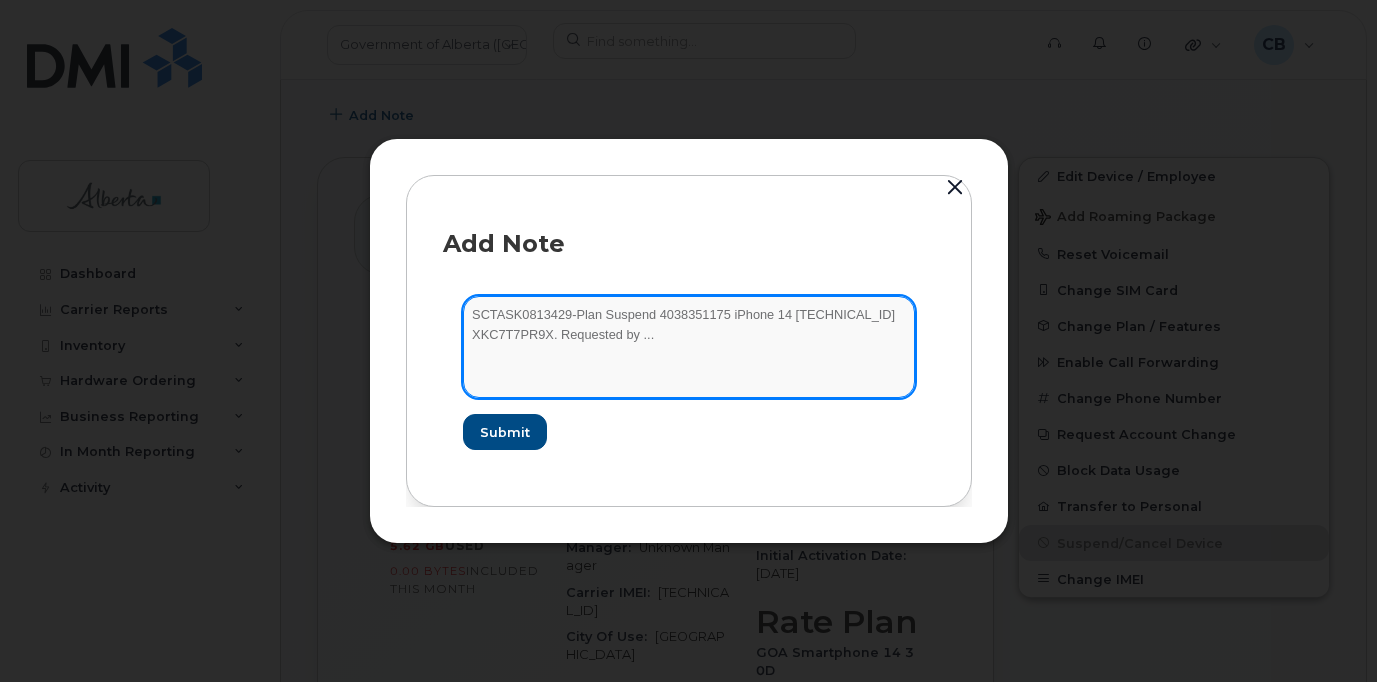 drag, startPoint x: 646, startPoint y: 342, endPoint x: 635, endPoint y: 339, distance: 11.401754 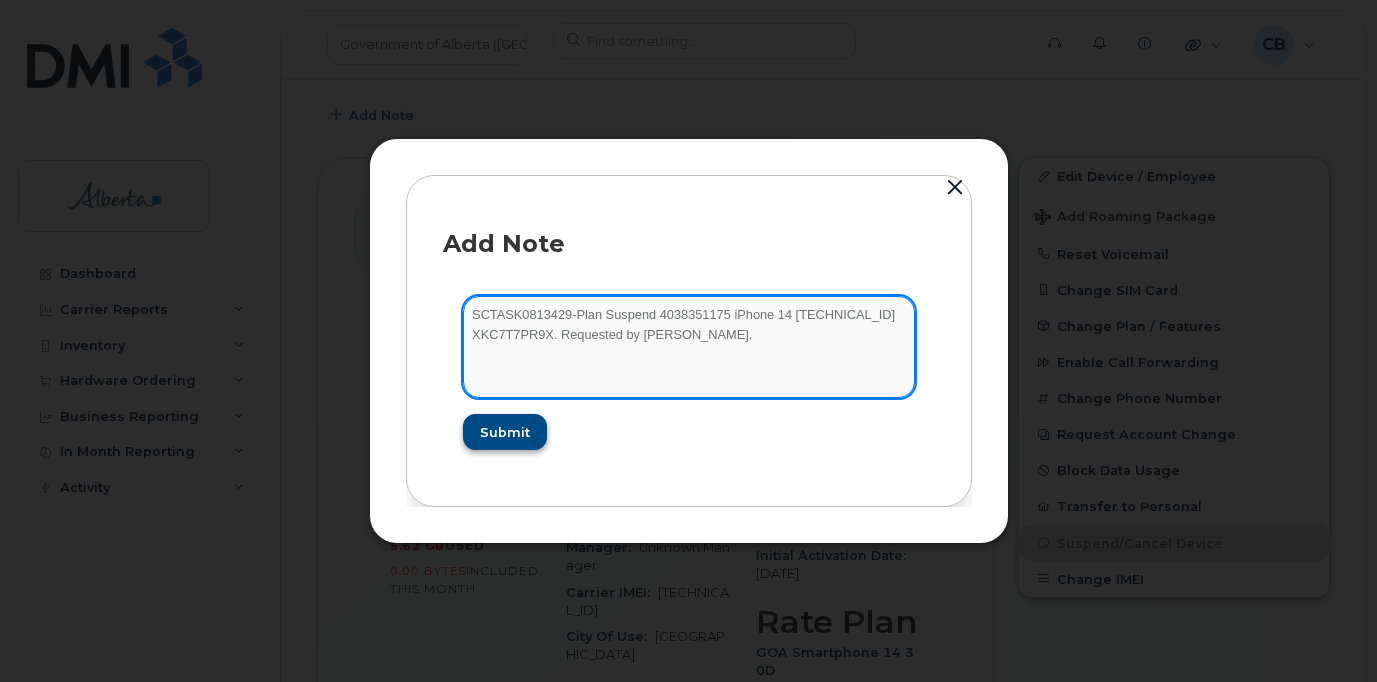 type on "SCTASK0813429-Plan Suspend 4038351175 iPhone 14 350967686905684 XKC7T7PR9X. Requested by Coralee Halter." 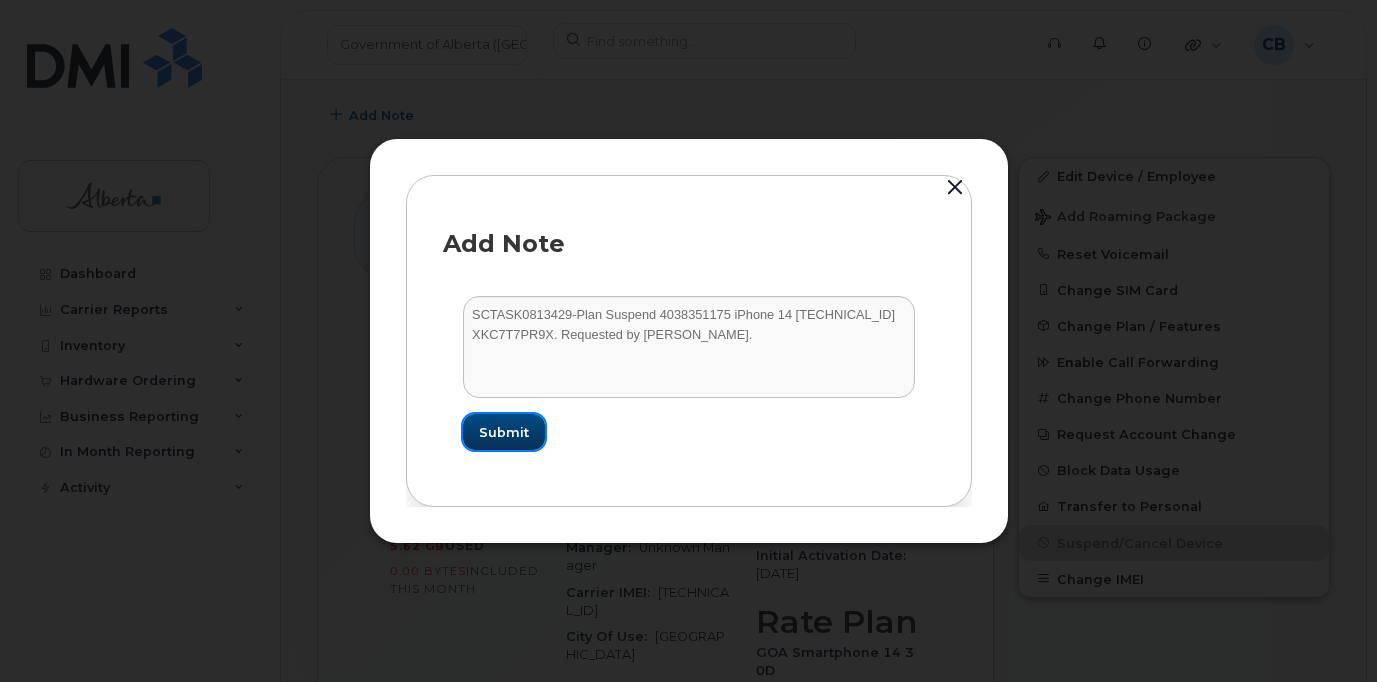 click on "Submit" at bounding box center [504, 432] 